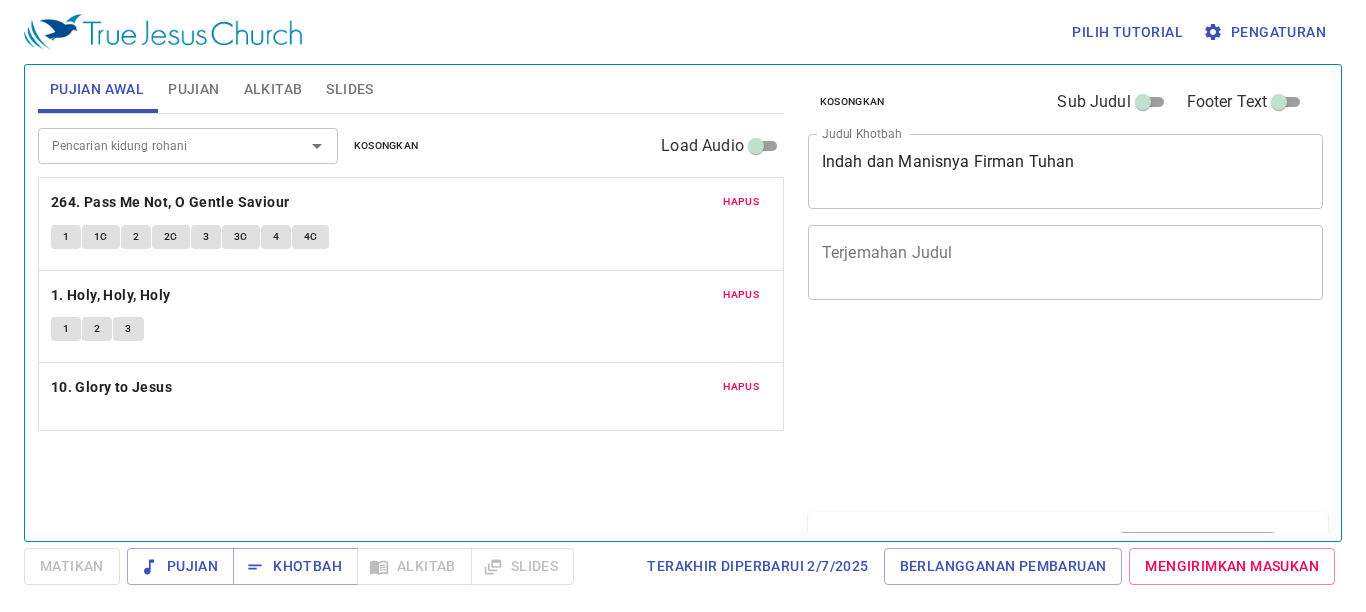 scroll, scrollTop: 0, scrollLeft: 0, axis: both 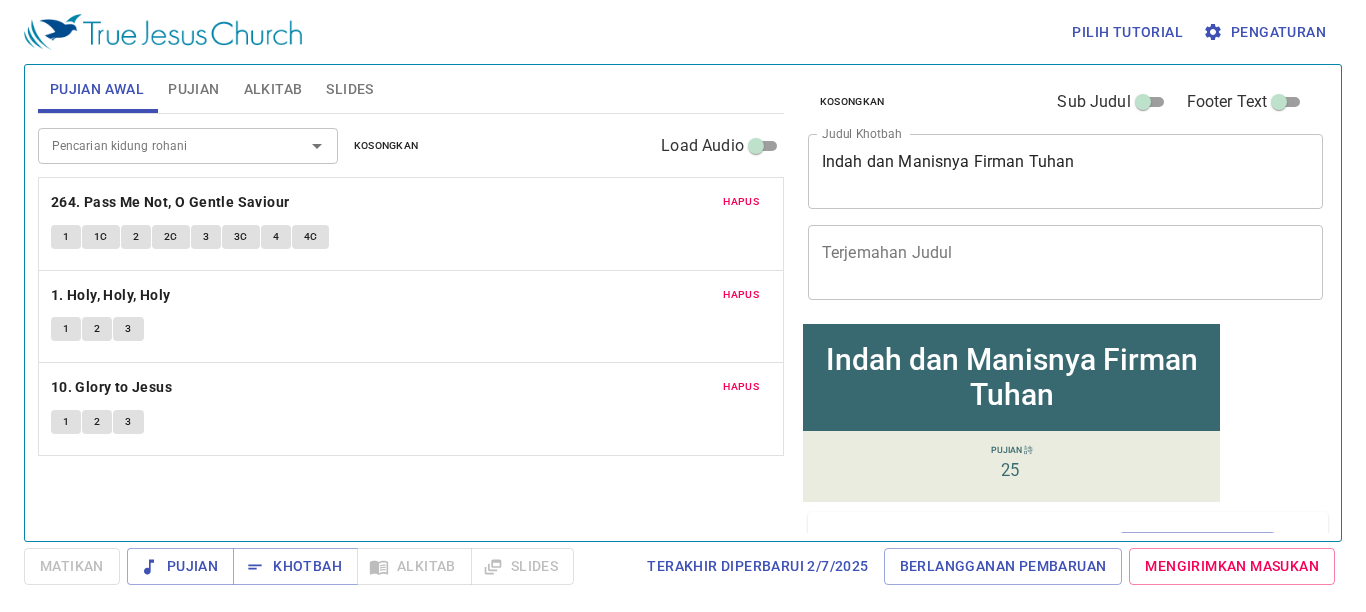 click on "Hapus" at bounding box center [741, 202] 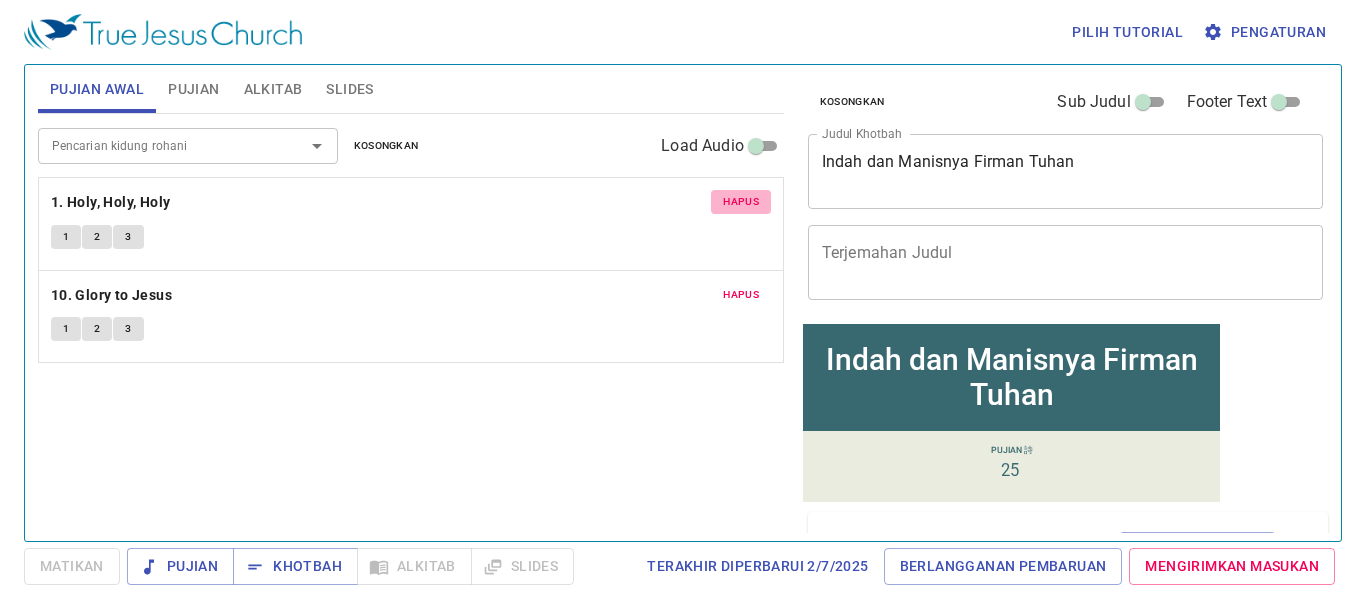 click on "Hapus" at bounding box center [741, 202] 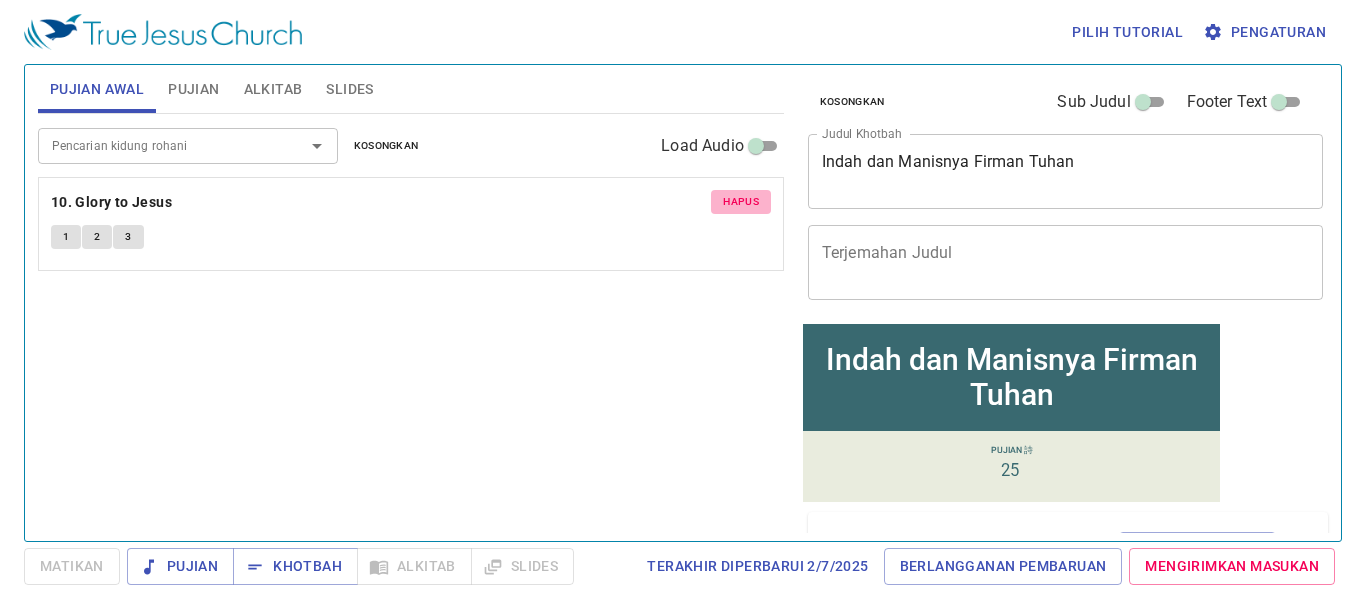 click on "Hapus" at bounding box center [741, 202] 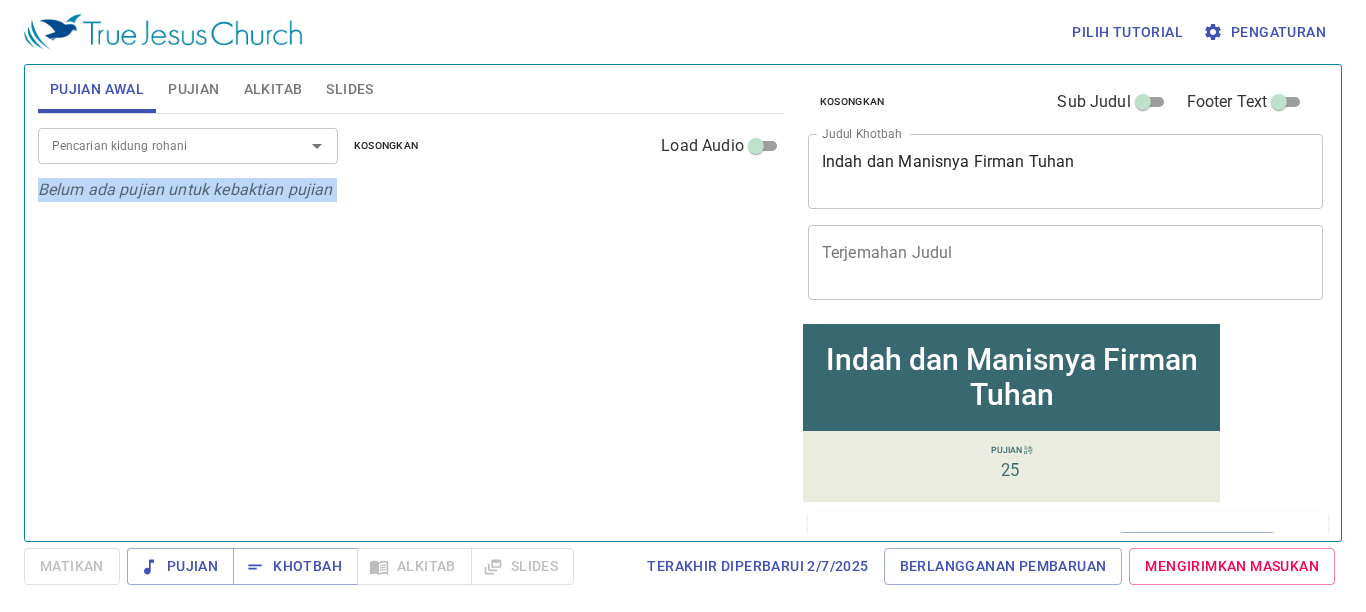 click on "Pencarian kidung rohani Pencarian kidung rohani   Kosongkan Load Audio Belum ada pujian untuk kebaktian pujian" at bounding box center [411, 319] 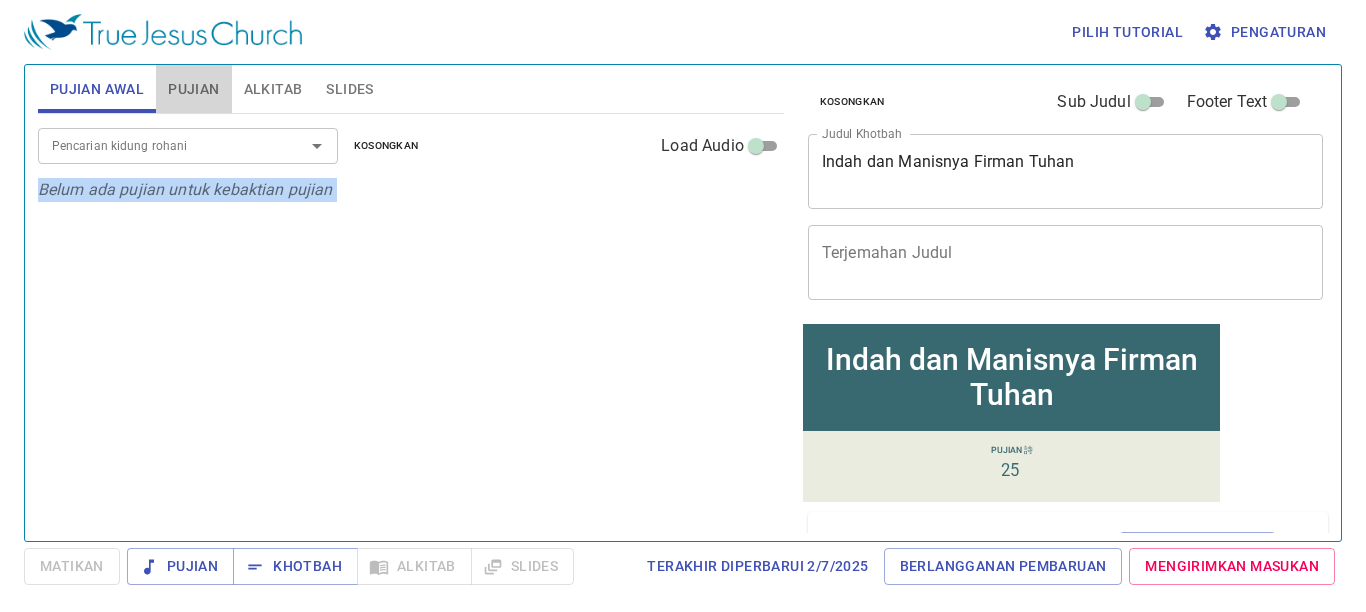 click on "Pujian" at bounding box center [193, 89] 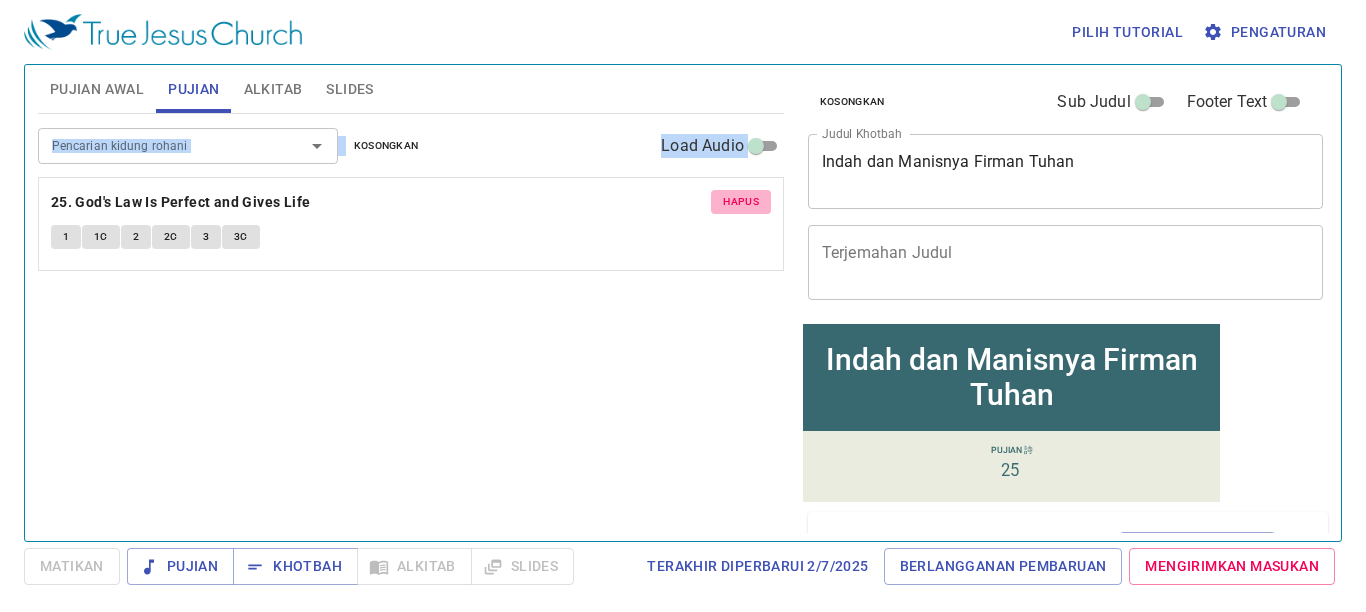 click on "Hapus" at bounding box center [741, 202] 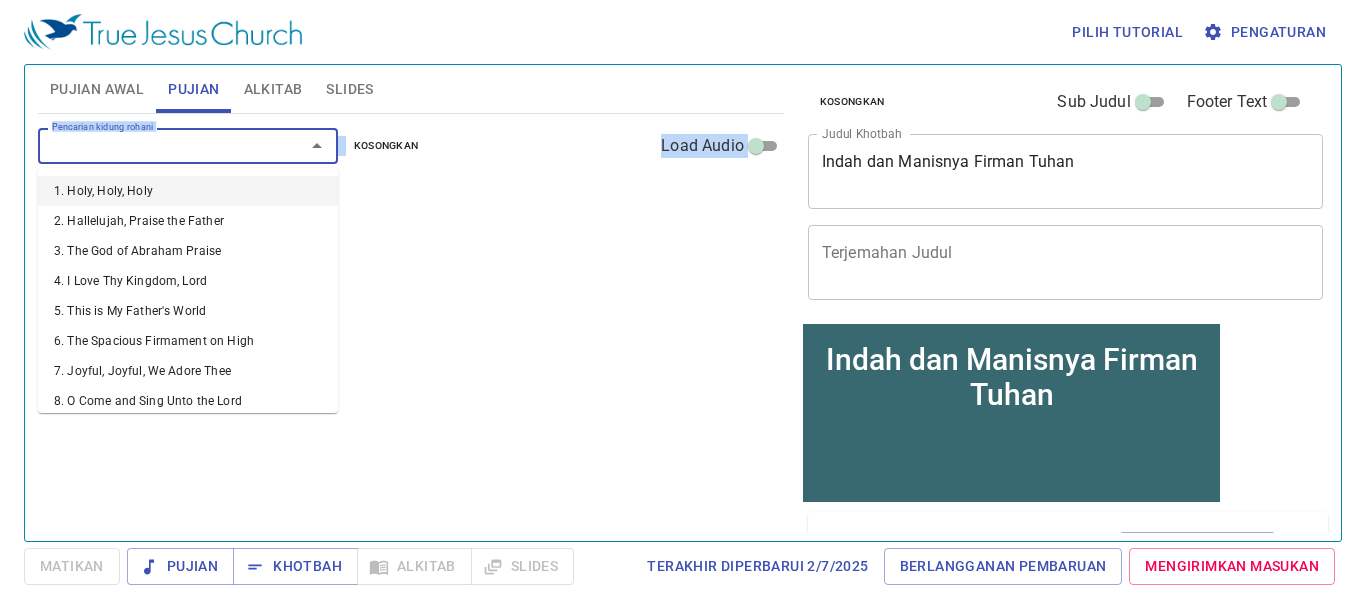 click on "Pencarian kidung rohani" at bounding box center [158, 145] 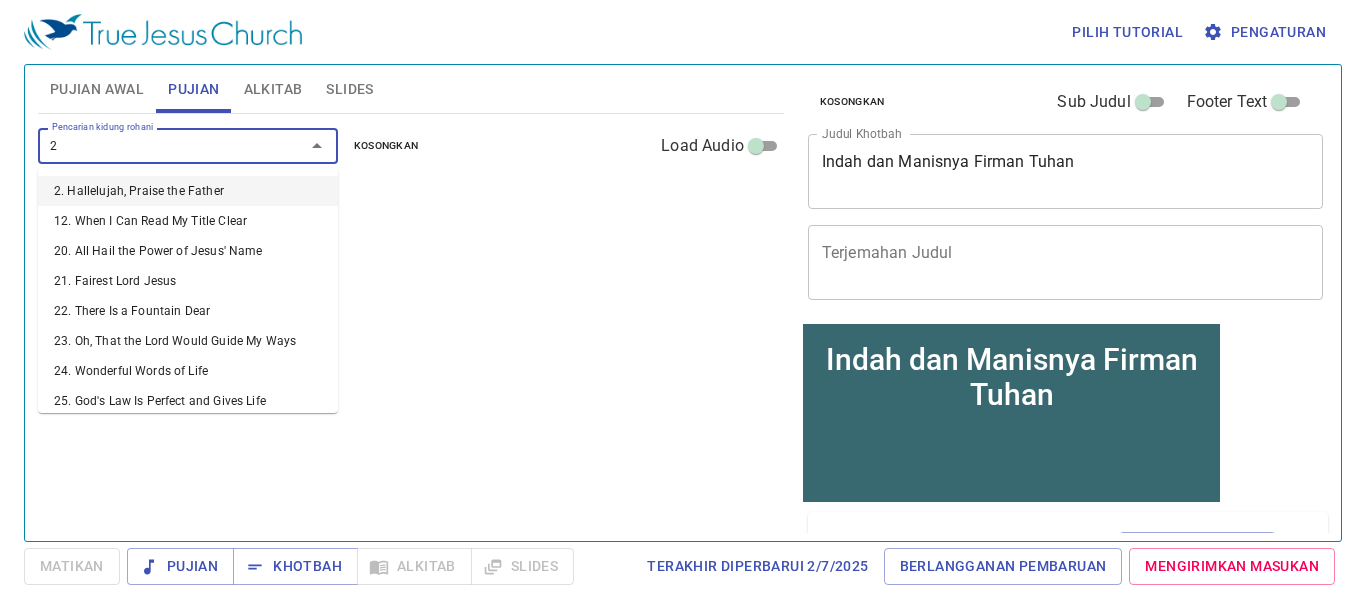 type on "24" 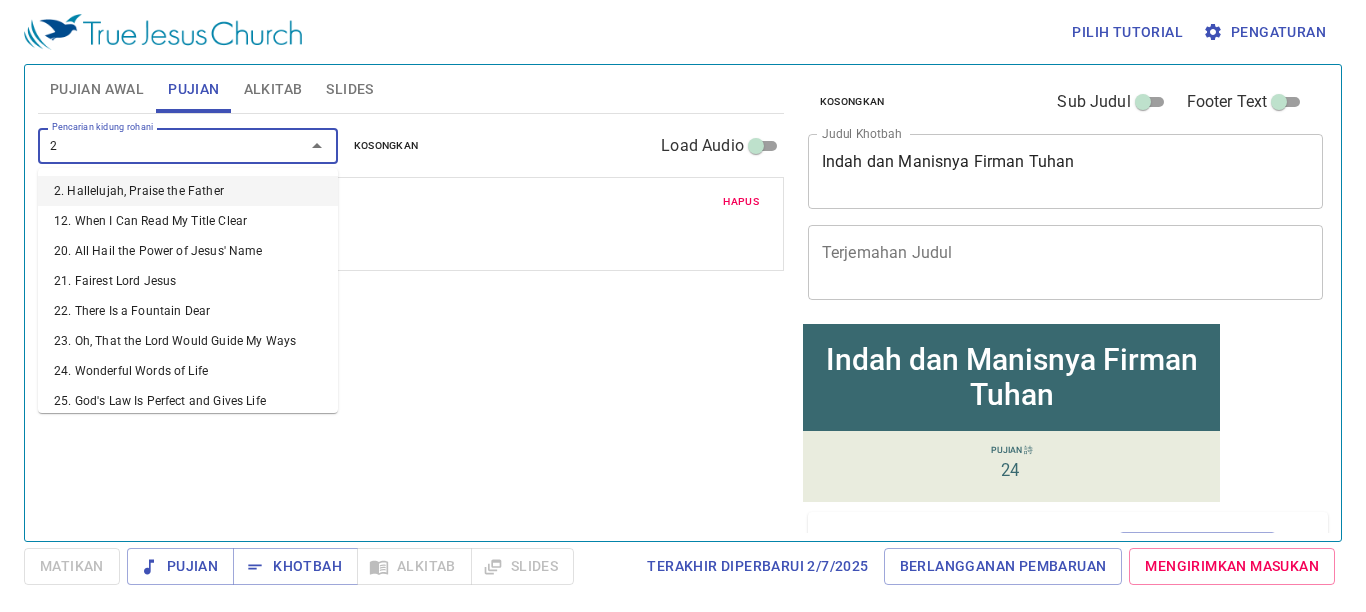type on "25" 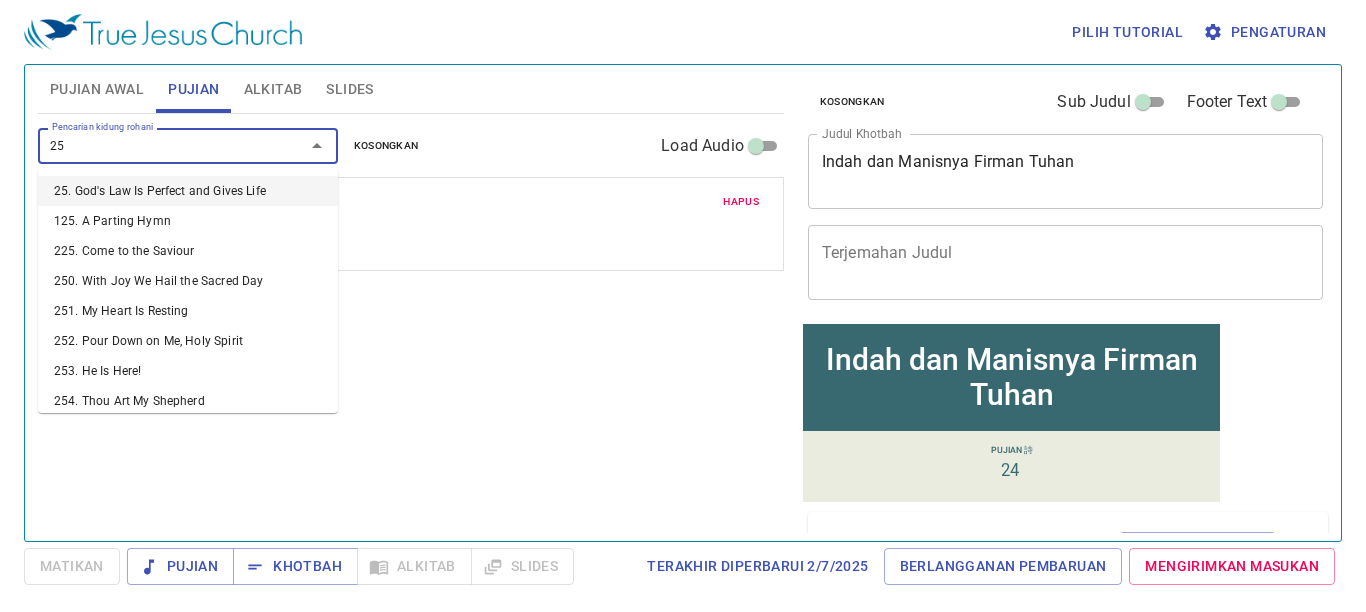 type 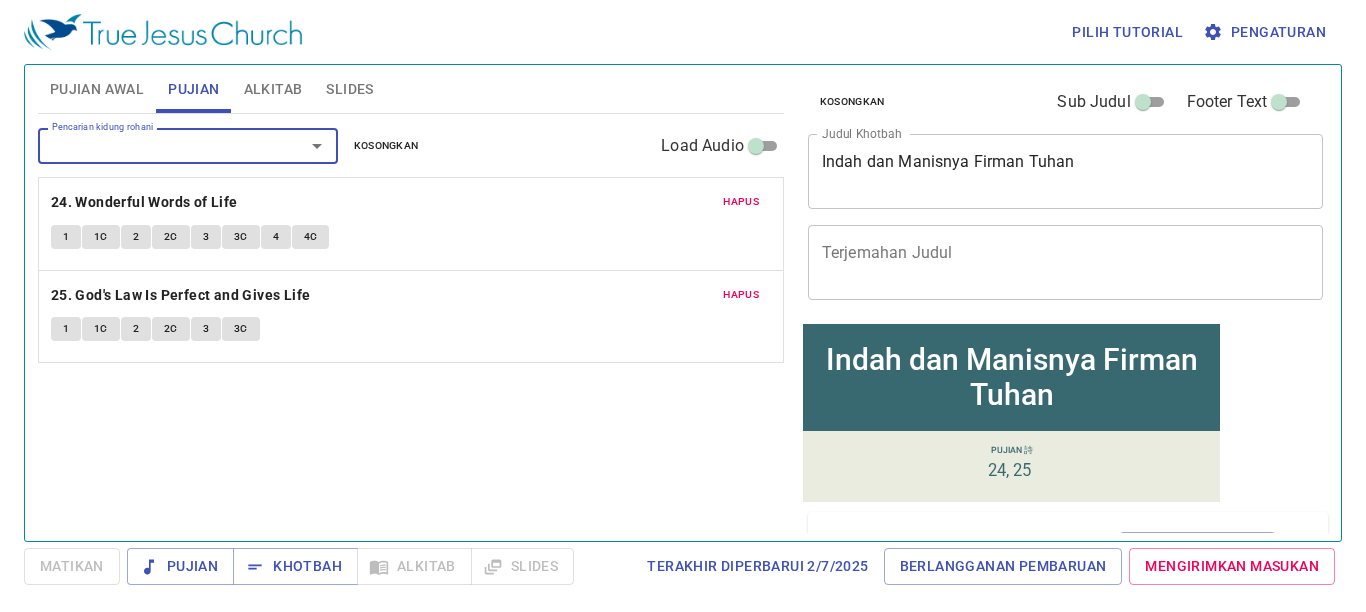 click on "Pengaturan" at bounding box center [1266, 32] 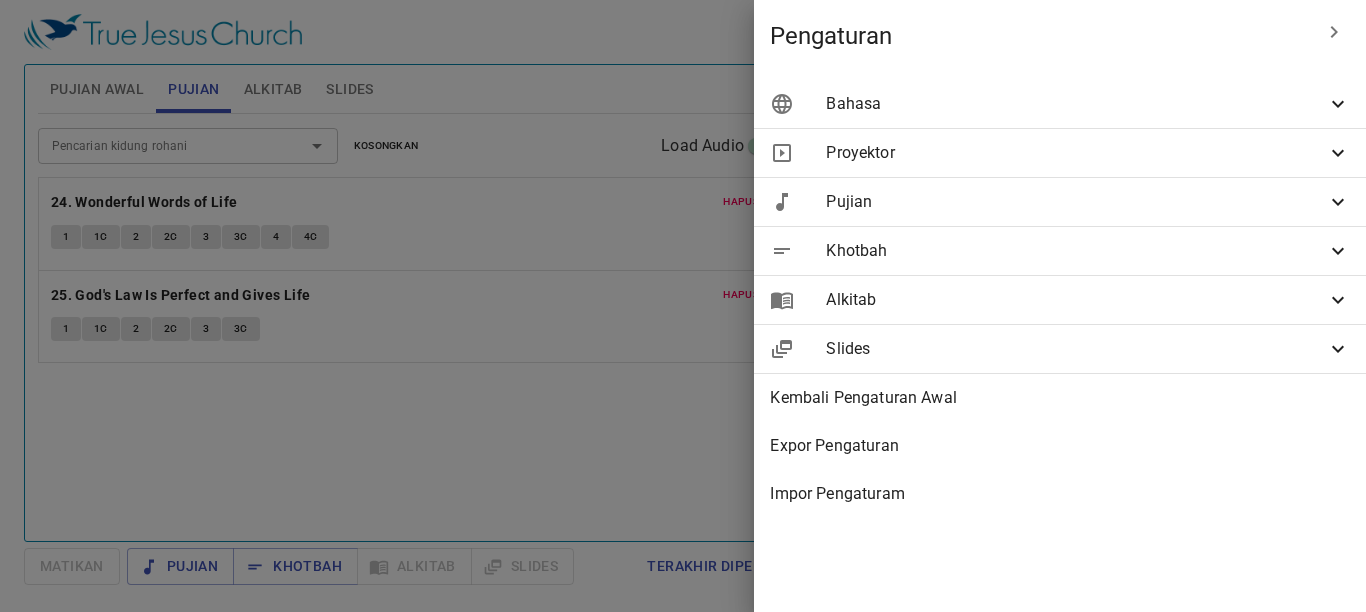 click on "Bahasa" at bounding box center (1076, 104) 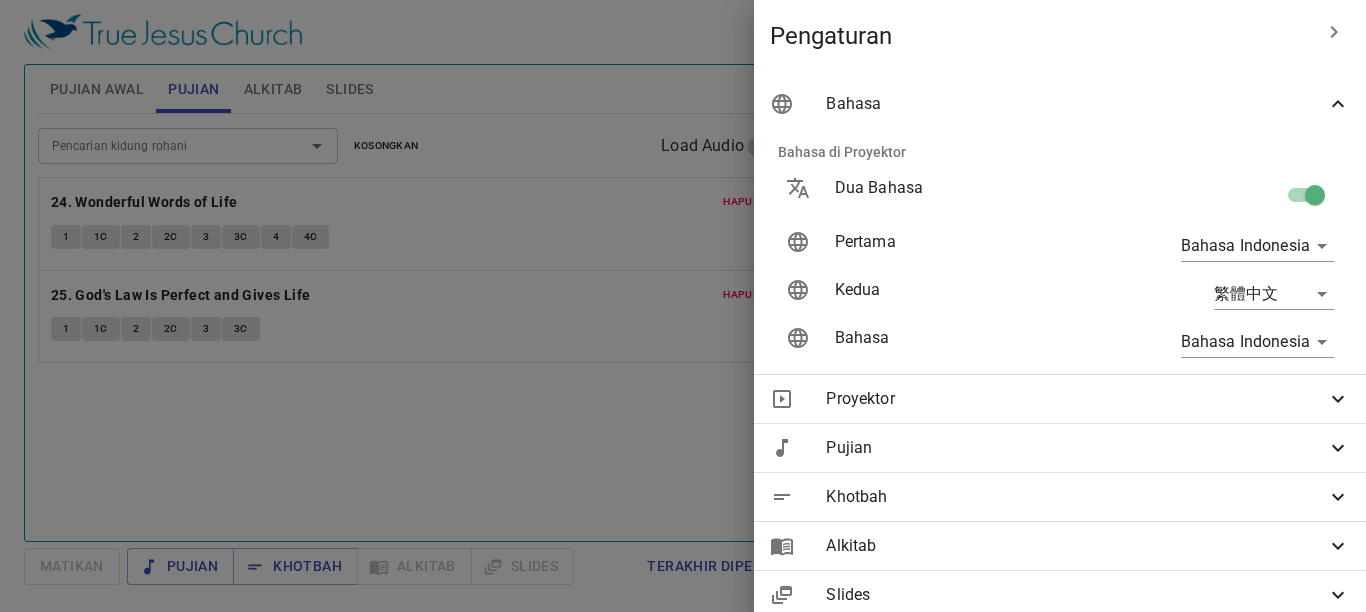click at bounding box center (1315, 199) 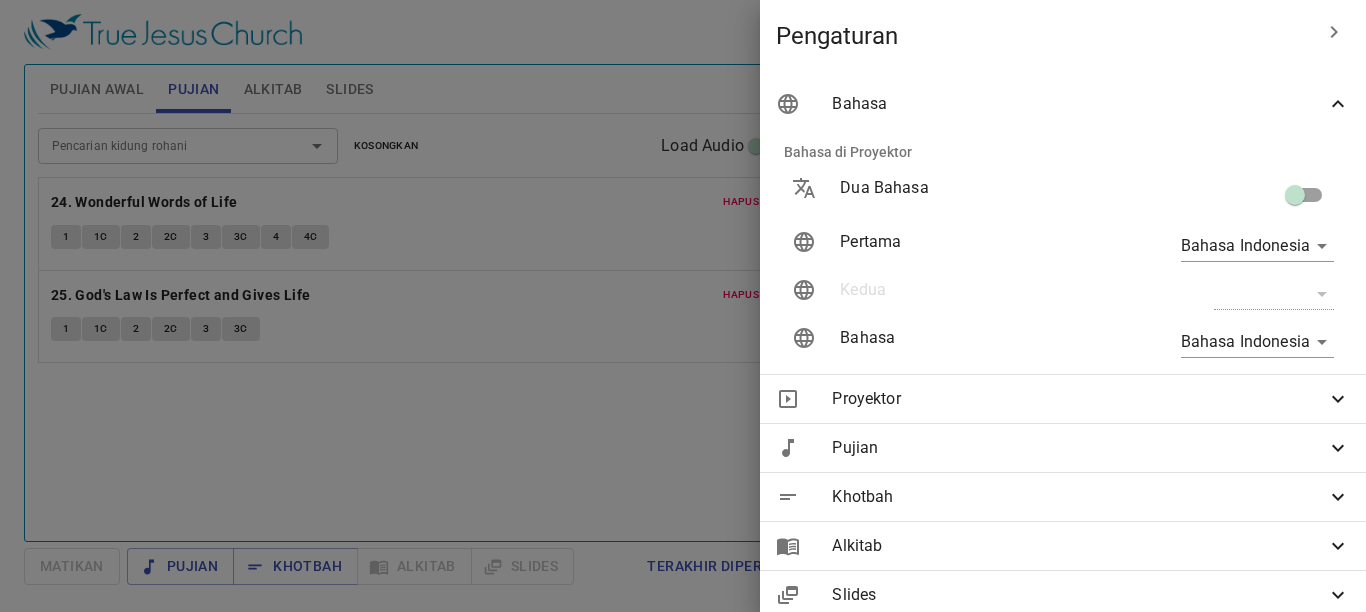drag, startPoint x: 602, startPoint y: 319, endPoint x: 618, endPoint y: 311, distance: 17.888544 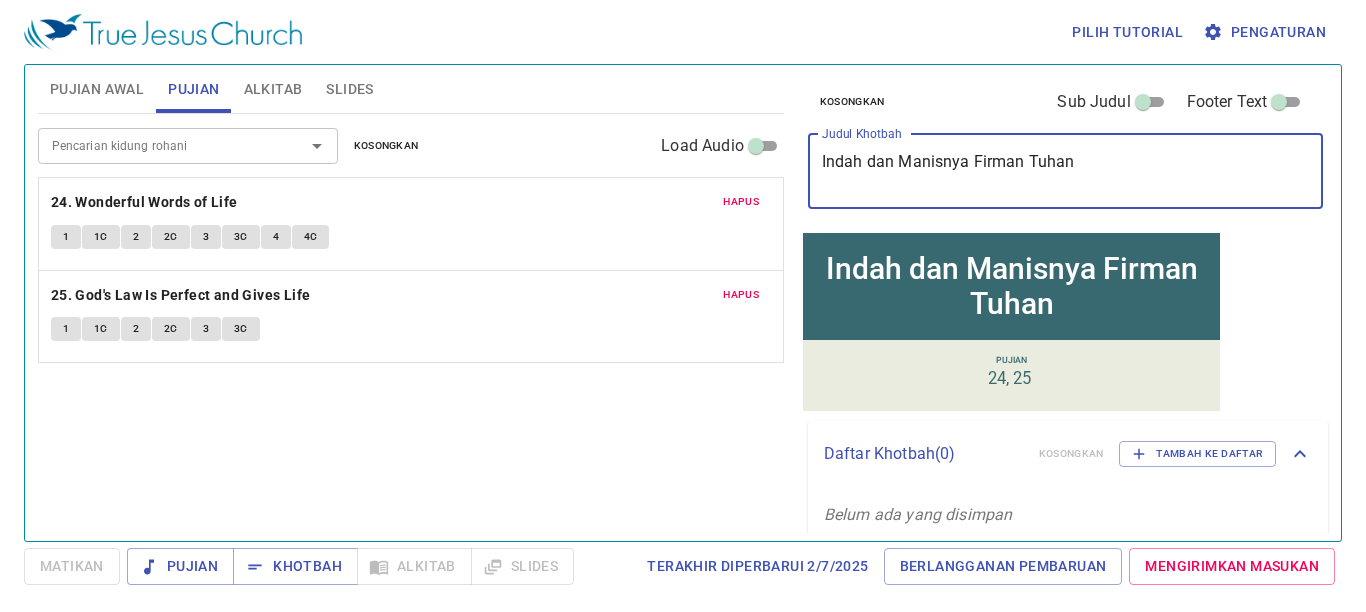 click on "Indah dan Manisnya Firman Tuhan" at bounding box center [1066, 171] 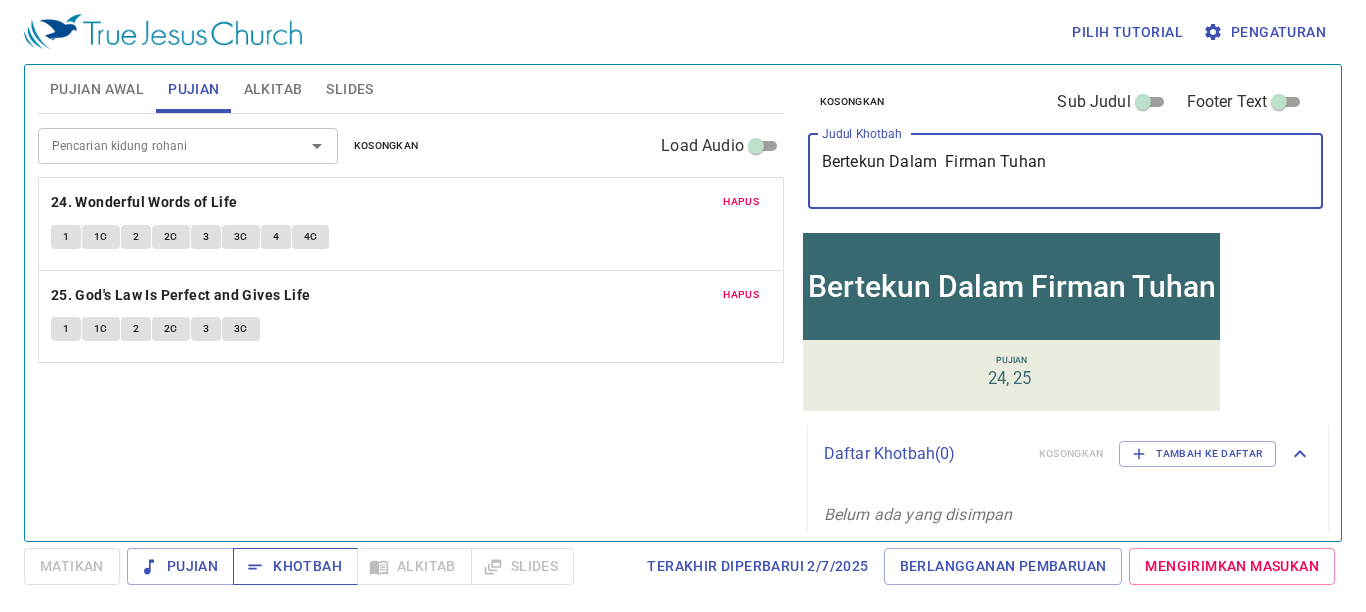 type on "Bertekun Dalam  Firman Tuhan" 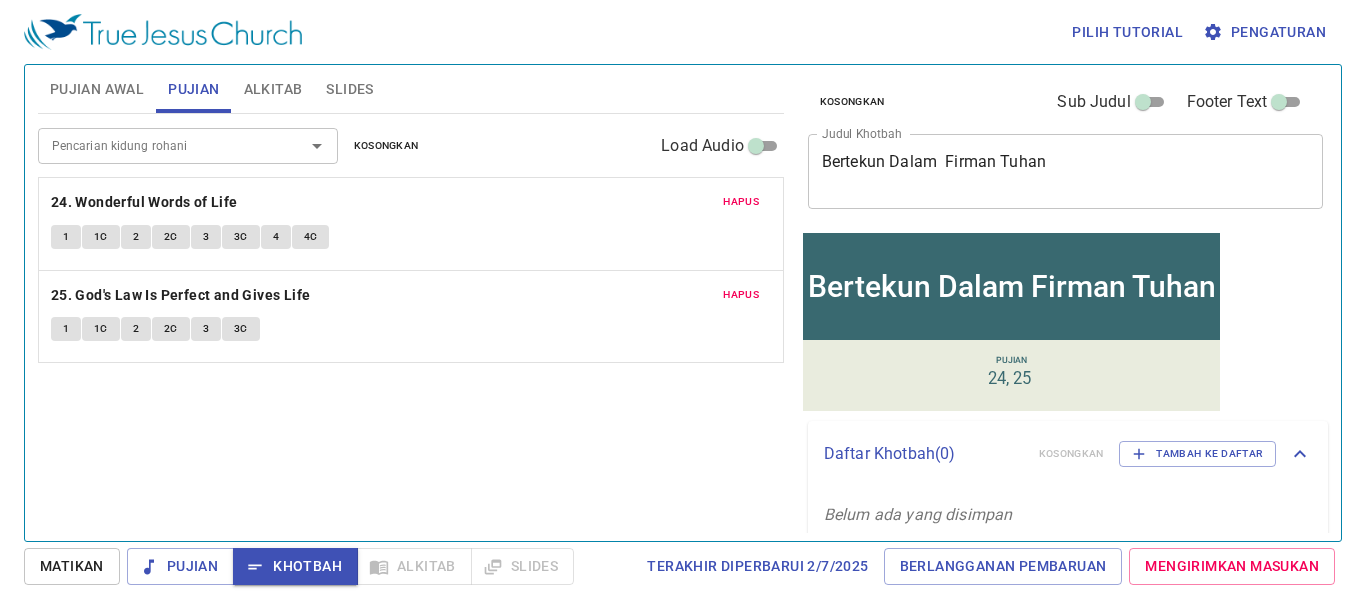 click on "1" at bounding box center (66, 237) 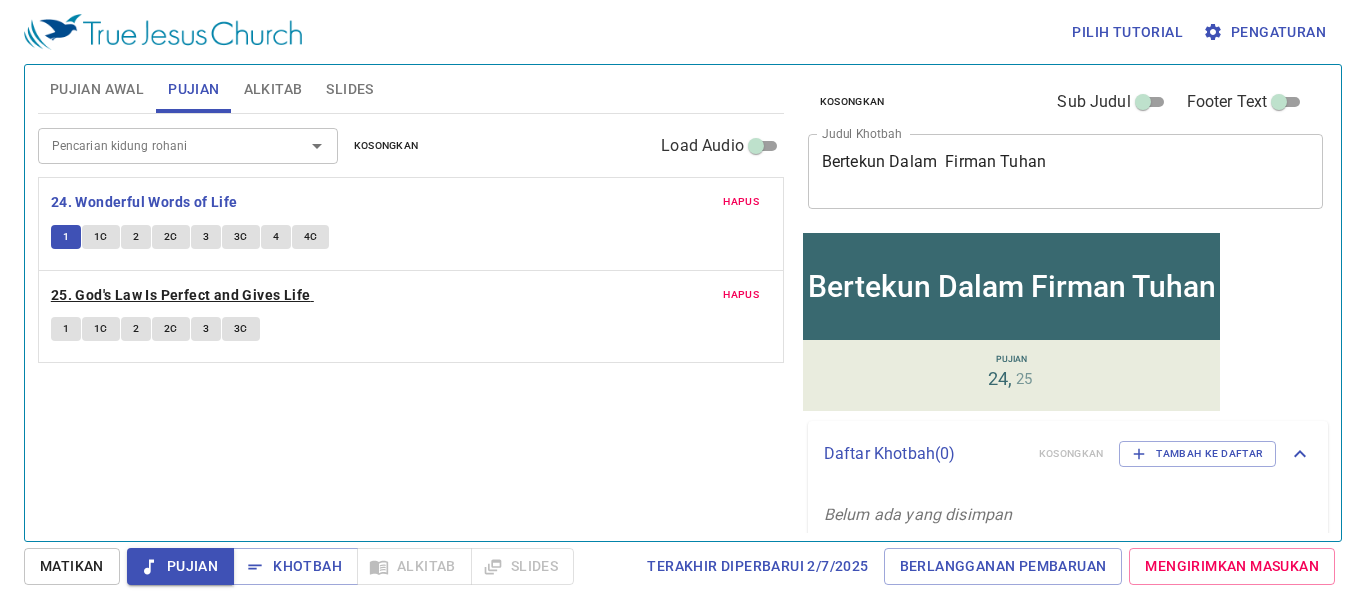 click on "25. God's Law Is Perfect and Gives Life" at bounding box center [181, 295] 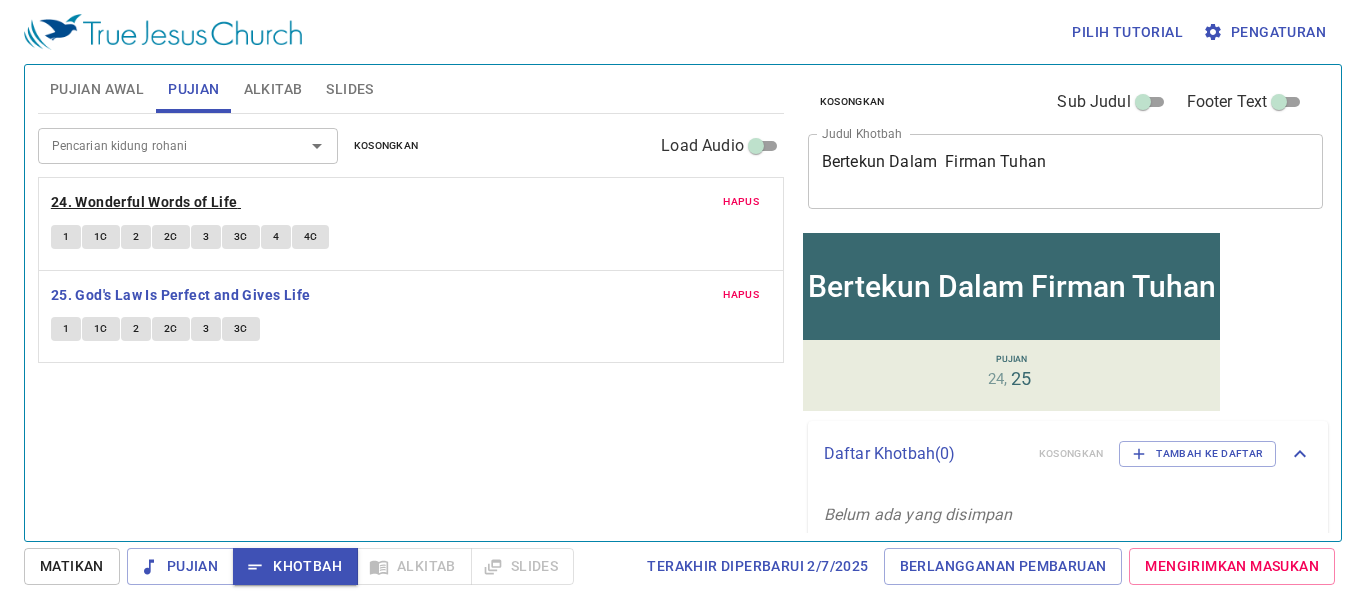 click on "24. Wonderful Words of Life" at bounding box center (144, 202) 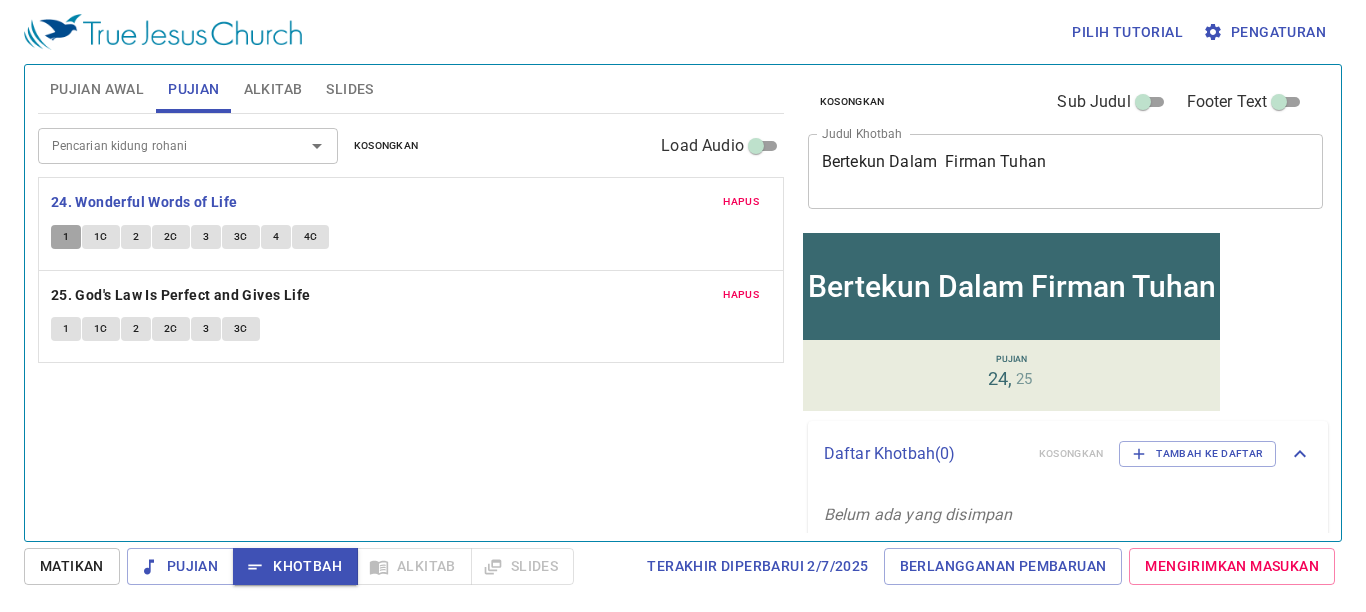 click on "1" at bounding box center (66, 237) 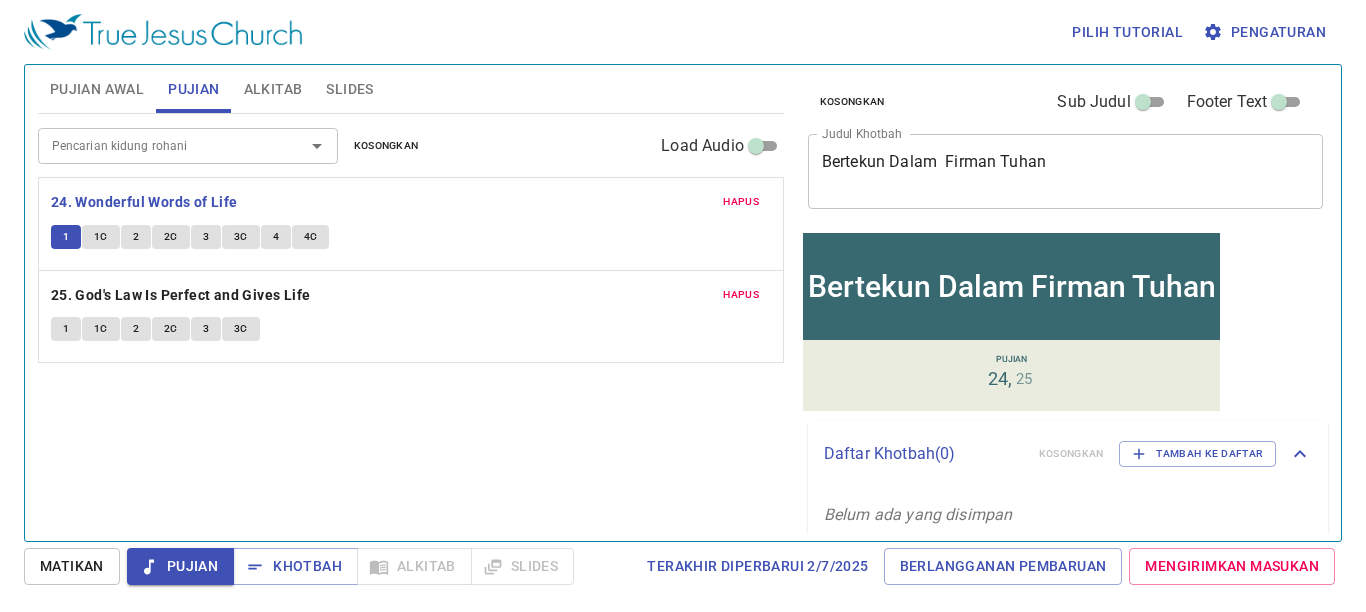 click on "Pengaturan" at bounding box center (1266, 32) 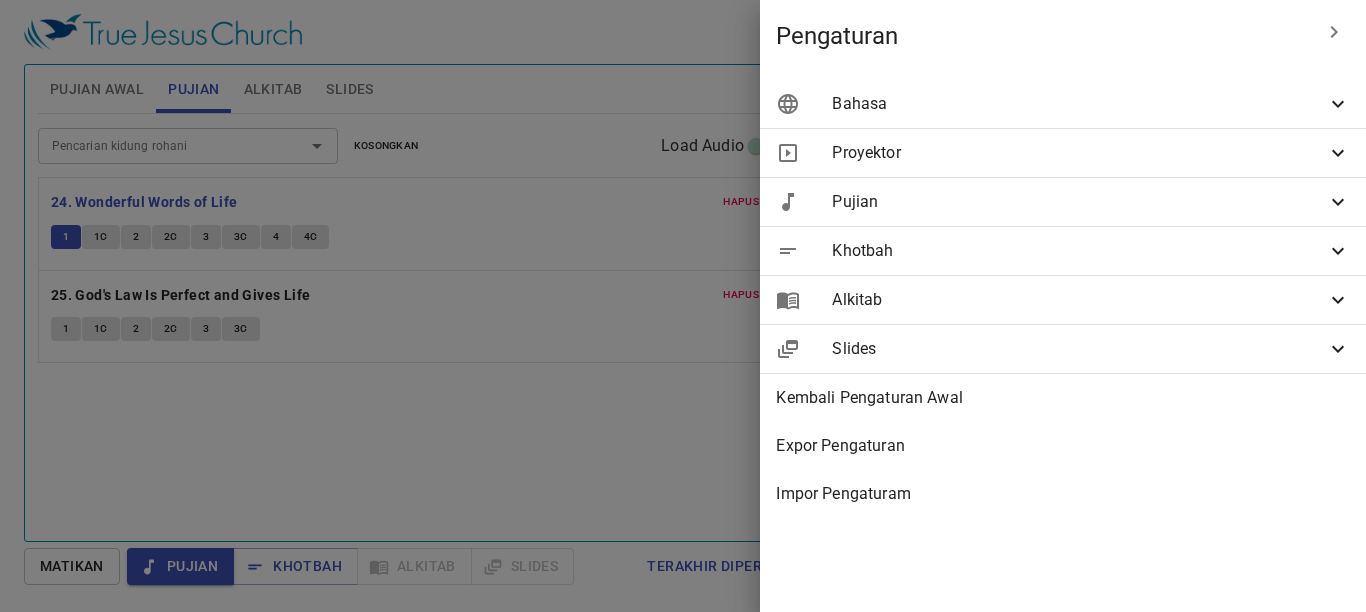click on "Bahasa" at bounding box center (1079, 104) 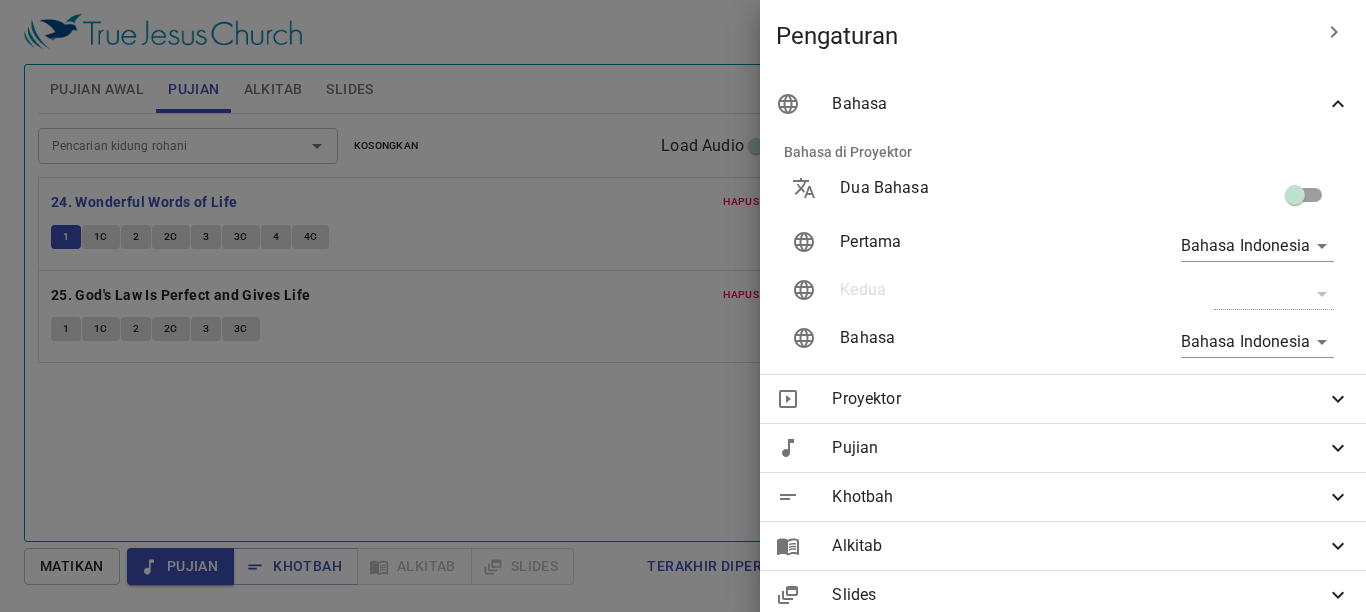 click at bounding box center [683, 306] 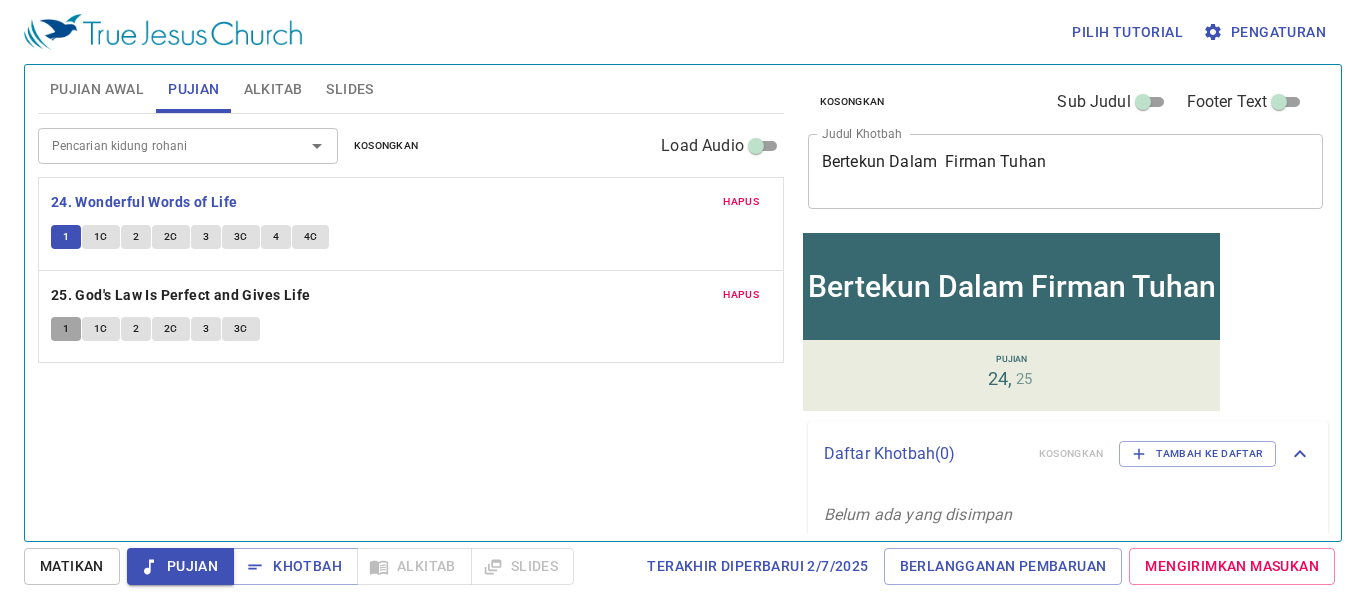 click on "1" at bounding box center (66, 329) 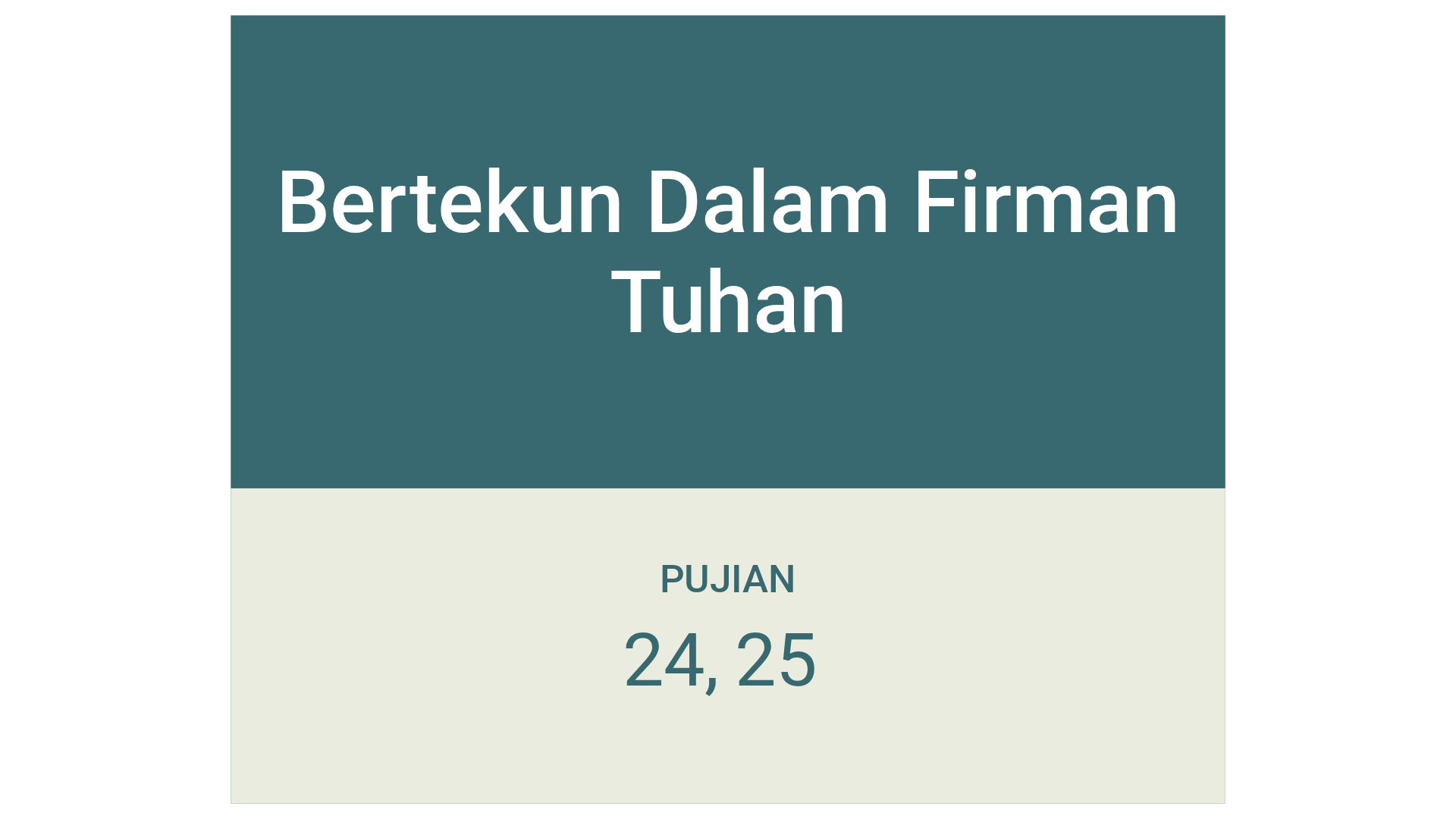 scroll, scrollTop: 0, scrollLeft: 0, axis: both 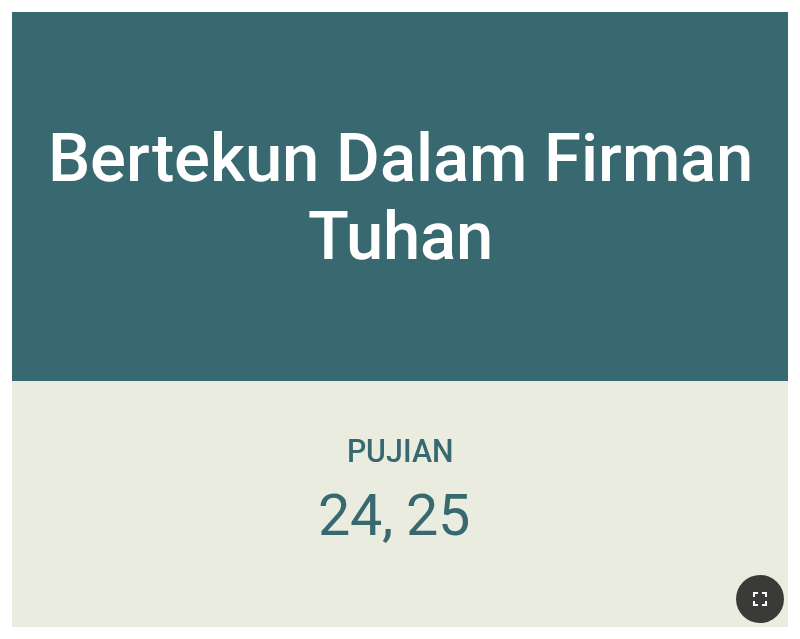 click 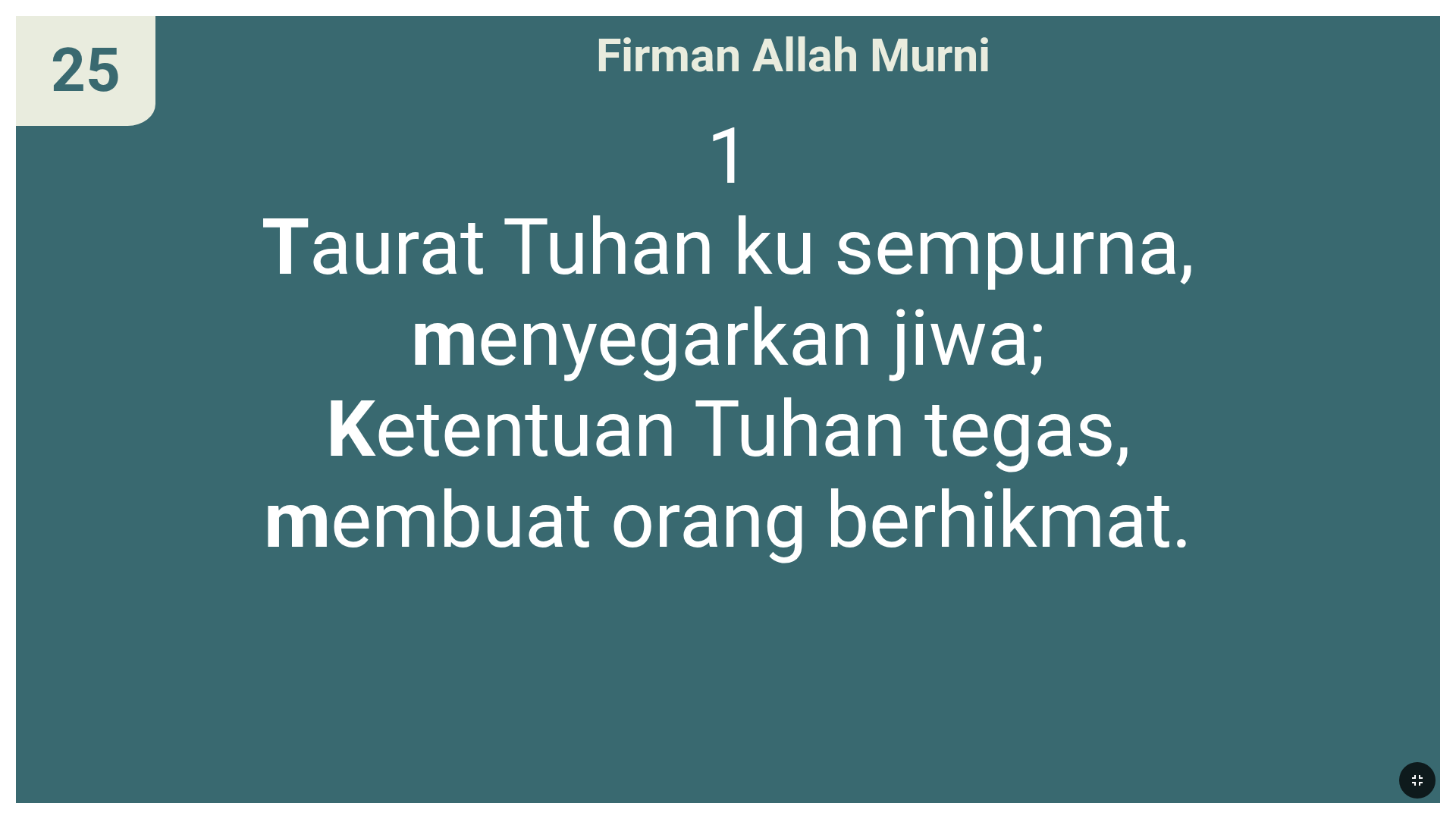 drag, startPoint x: 728, startPoint y: 806, endPoint x: 728, endPoint y: 818, distance: 12 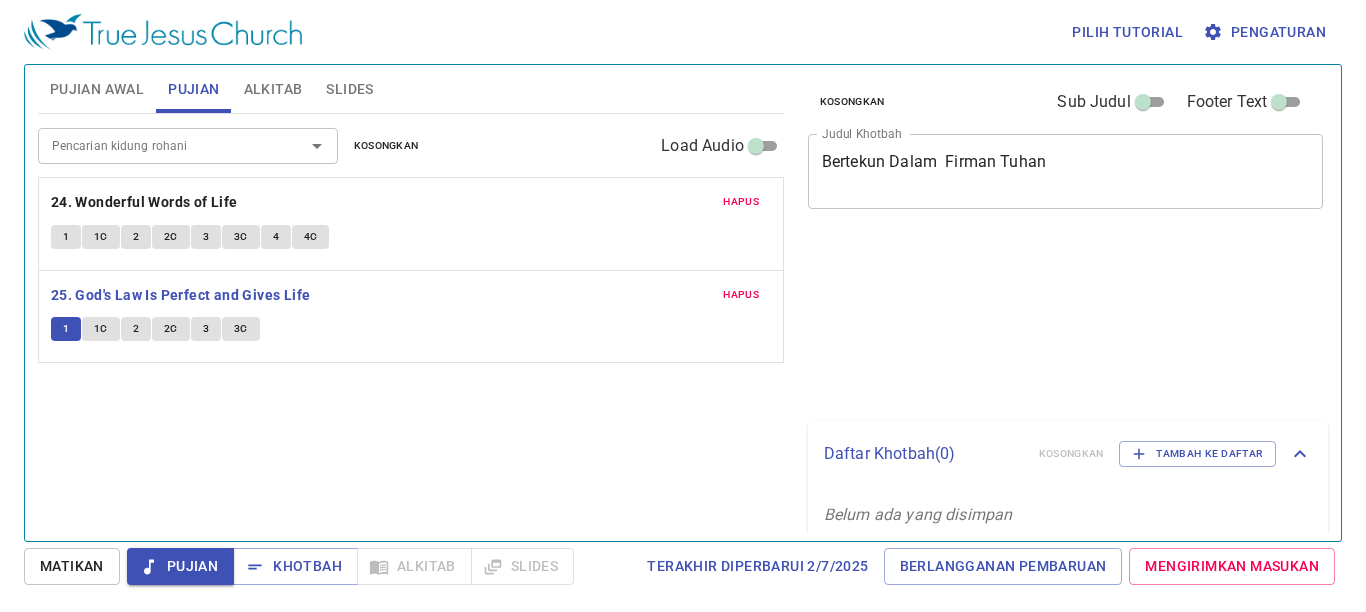 scroll, scrollTop: 0, scrollLeft: 0, axis: both 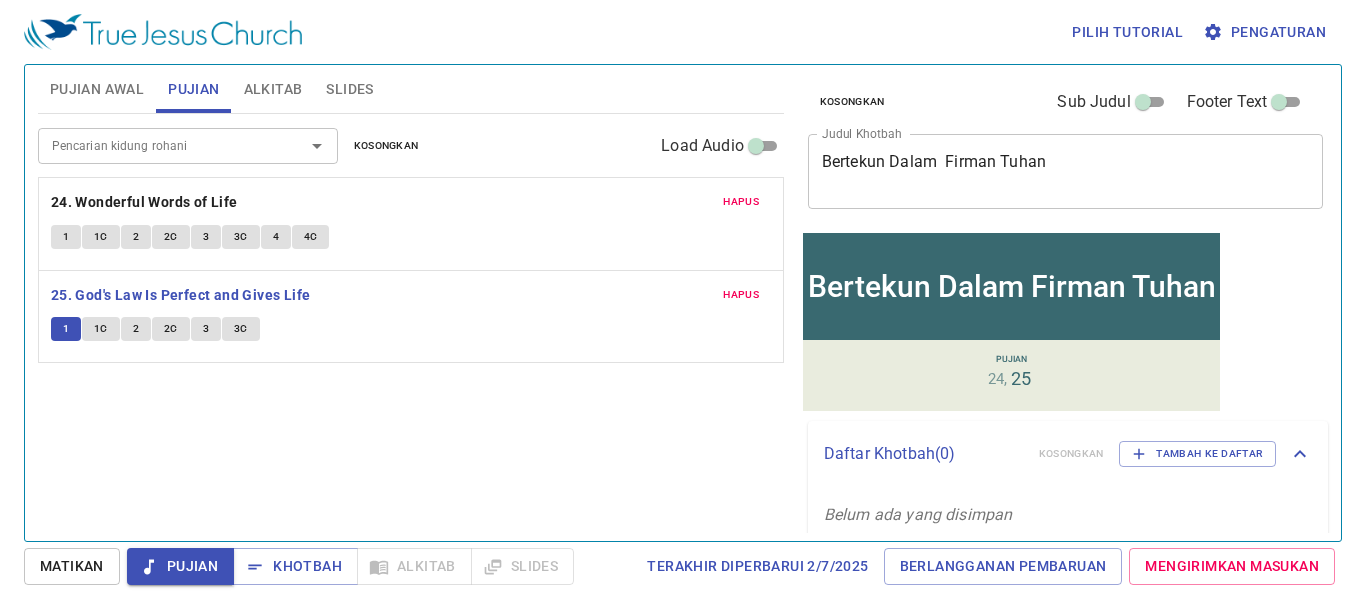 click on "Pengaturan" at bounding box center [1266, 32] 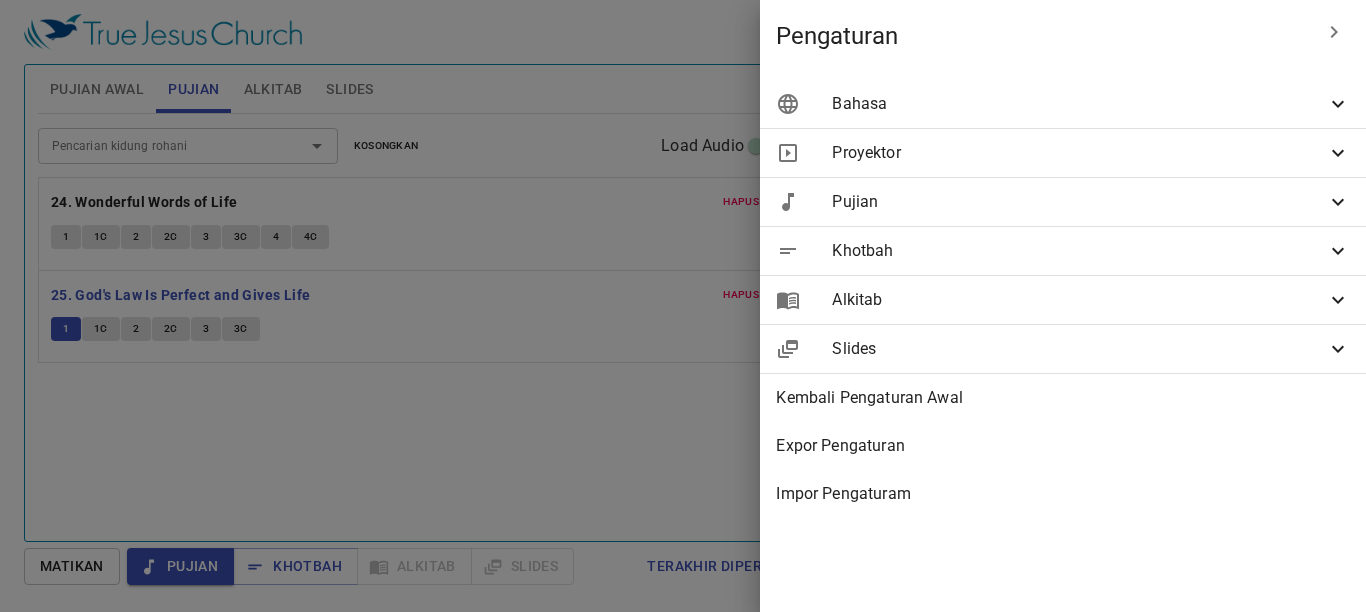 click on "Bahasa" at bounding box center (1079, 104) 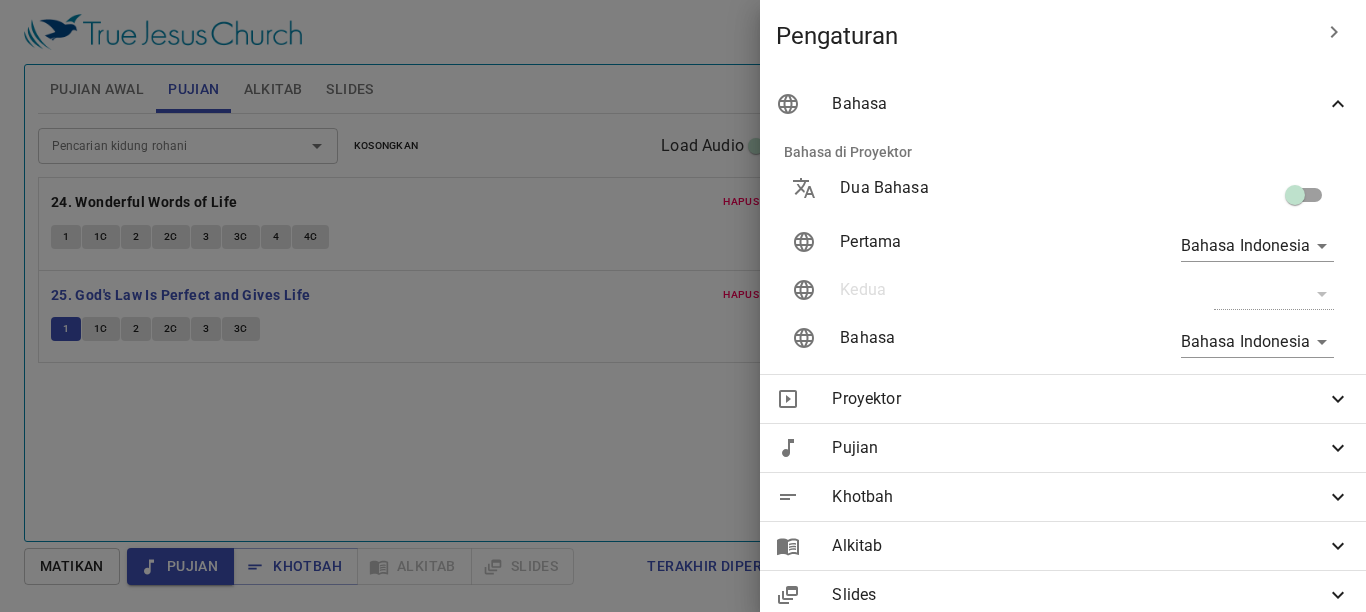 click at bounding box center (1295, 199) 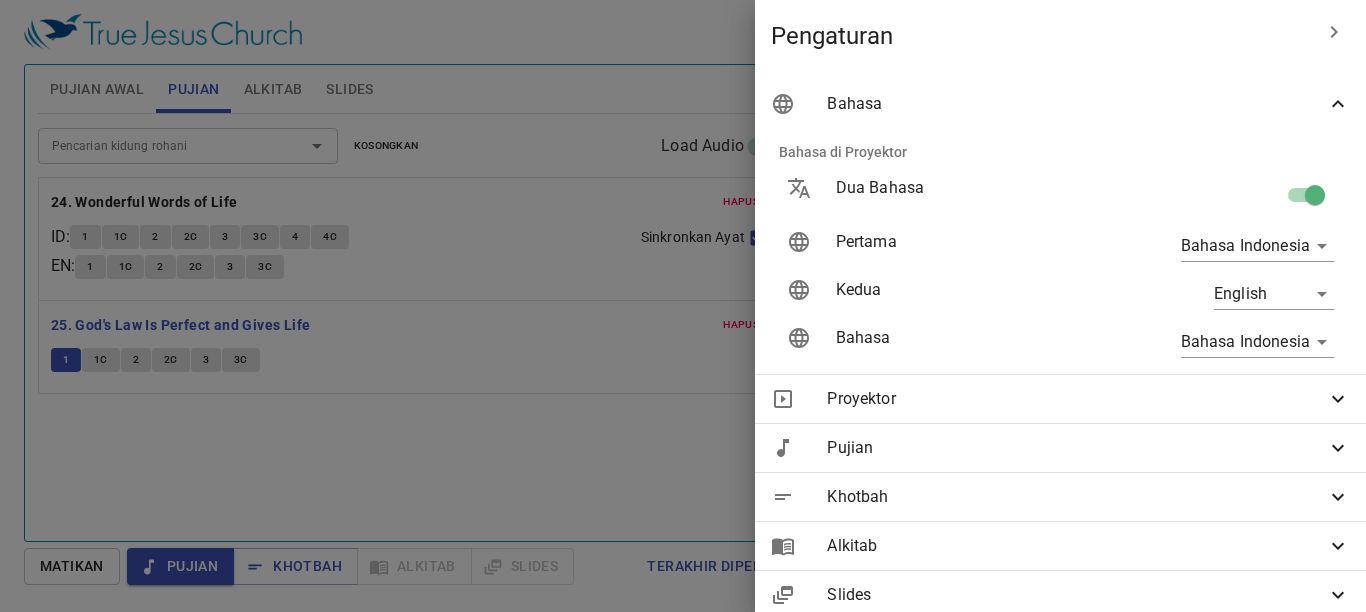 click at bounding box center [1315, 199] 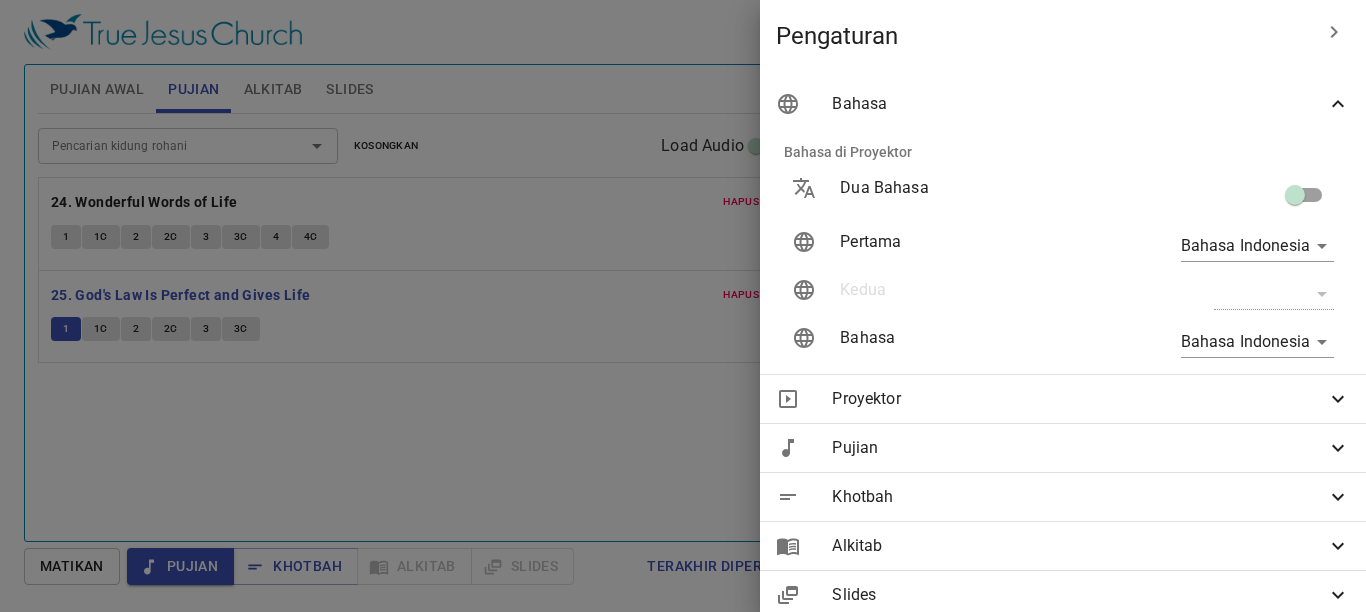 click at bounding box center (683, 306) 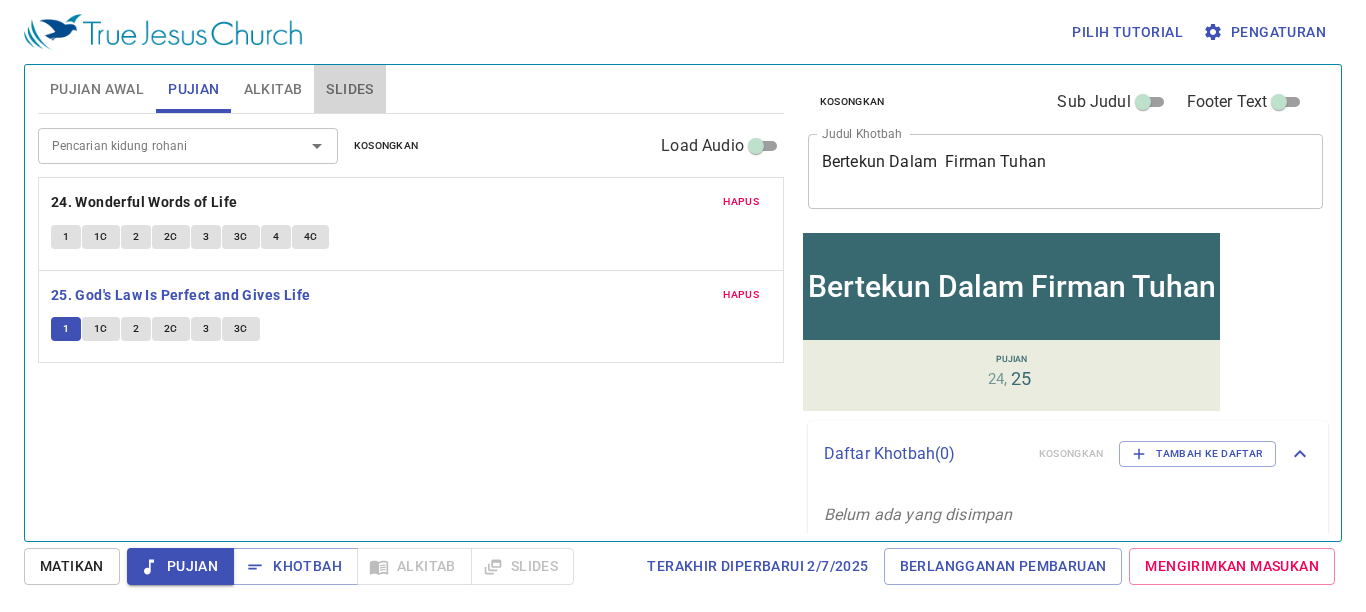 click on "Slides" at bounding box center (349, 89) 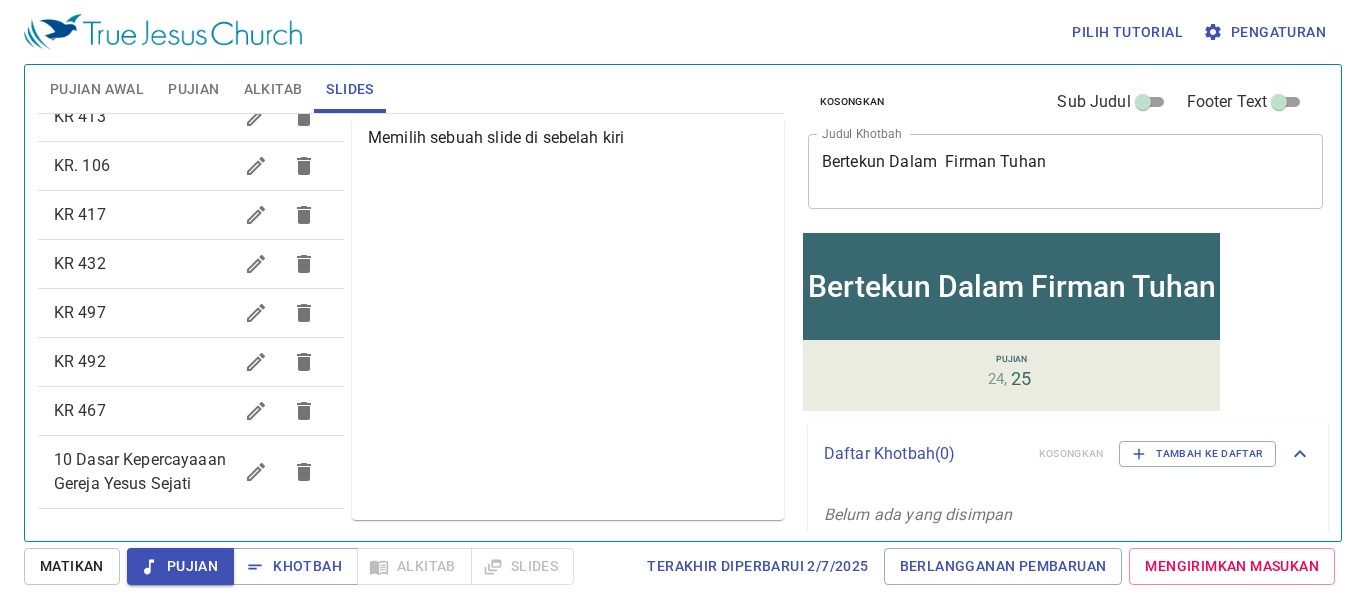 scroll, scrollTop: 1158, scrollLeft: 0, axis: vertical 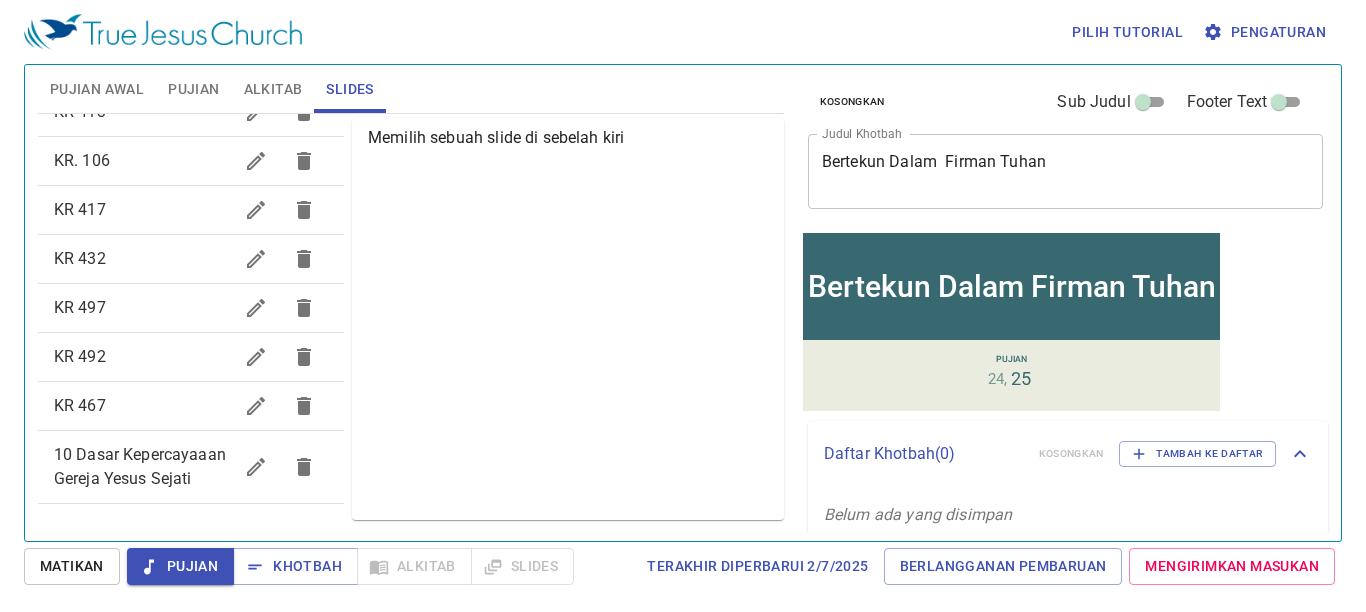 click on "10 Dasar Kepercayaaan Gereja Yesus Sejati" at bounding box center (140, 466) 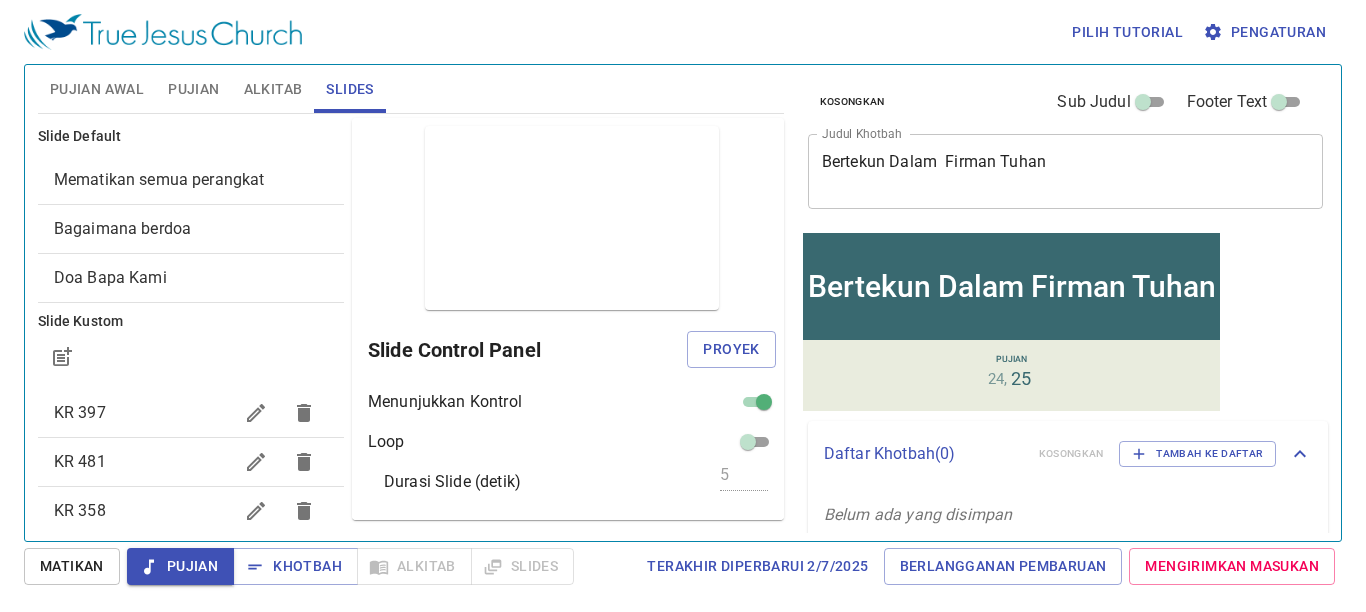 scroll, scrollTop: 0, scrollLeft: 0, axis: both 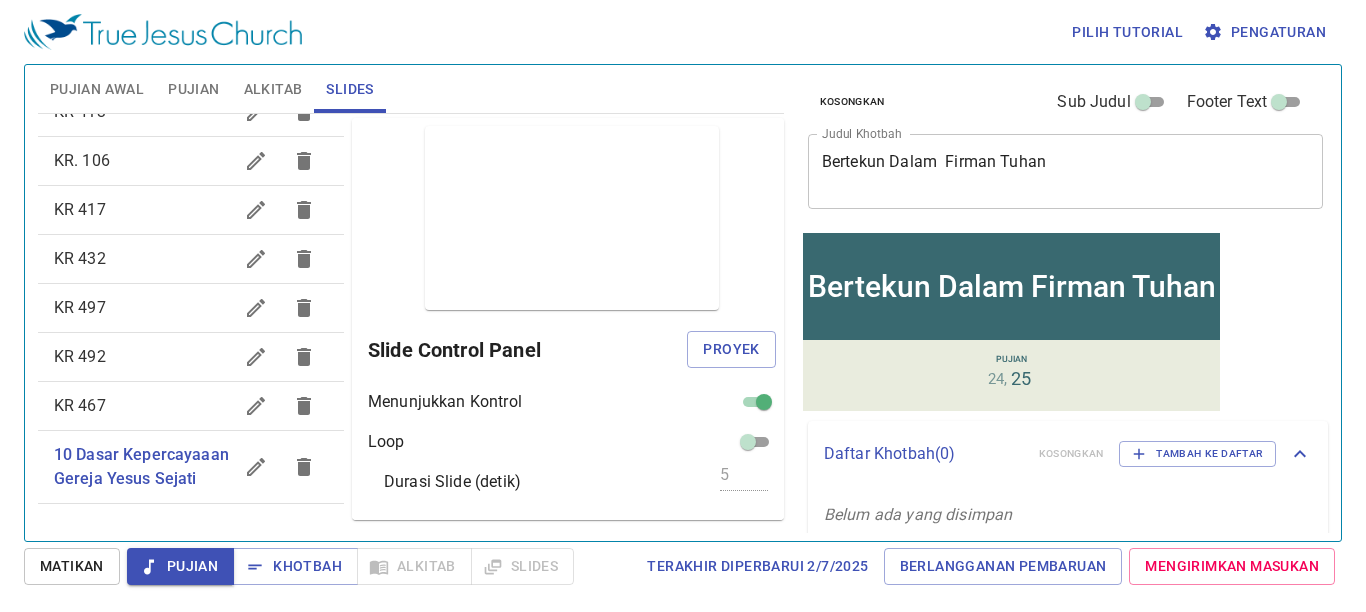 click on "10 Dasar Kepercayaaan Gereja Yesus Sejati" at bounding box center (141, 466) 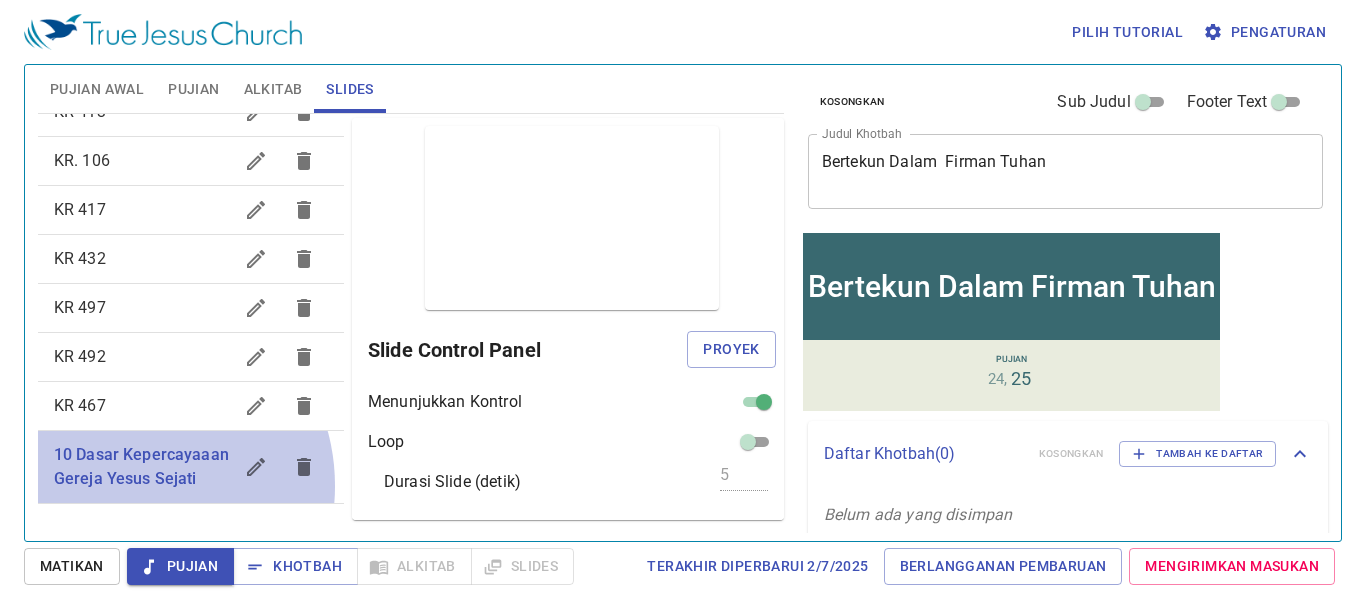 click on "10 Dasar Kepercayaaan Gereja Yesus Sejati" at bounding box center [141, 466] 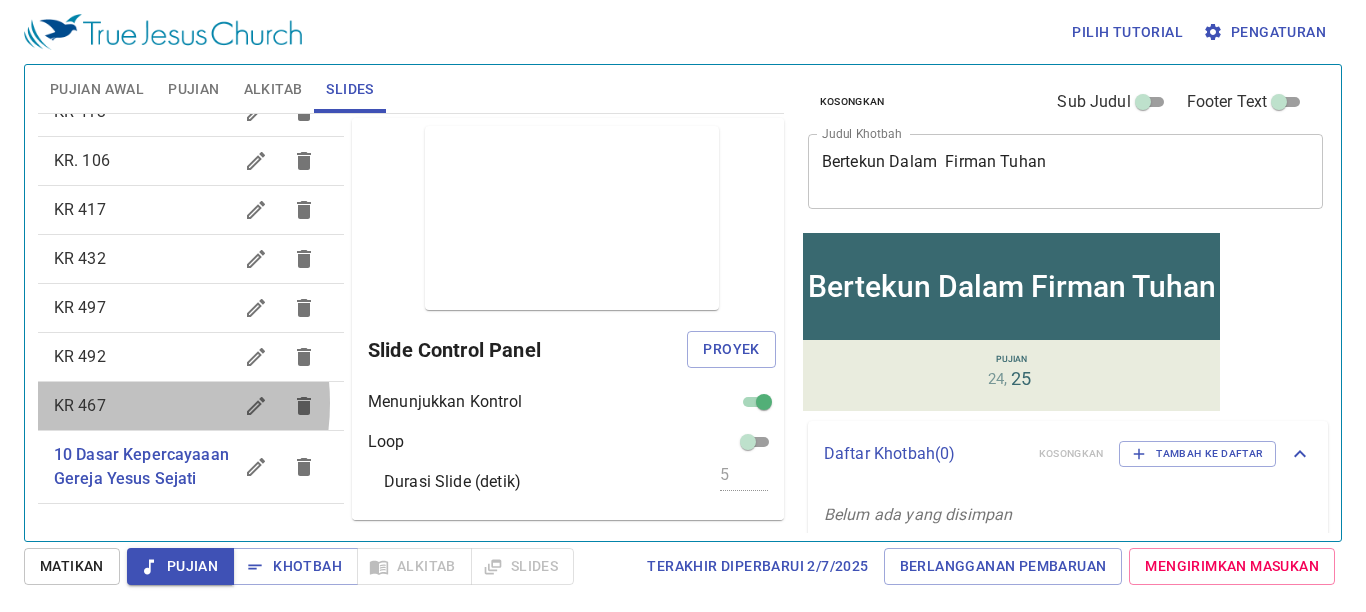 click on "KR 467" at bounding box center [80, 405] 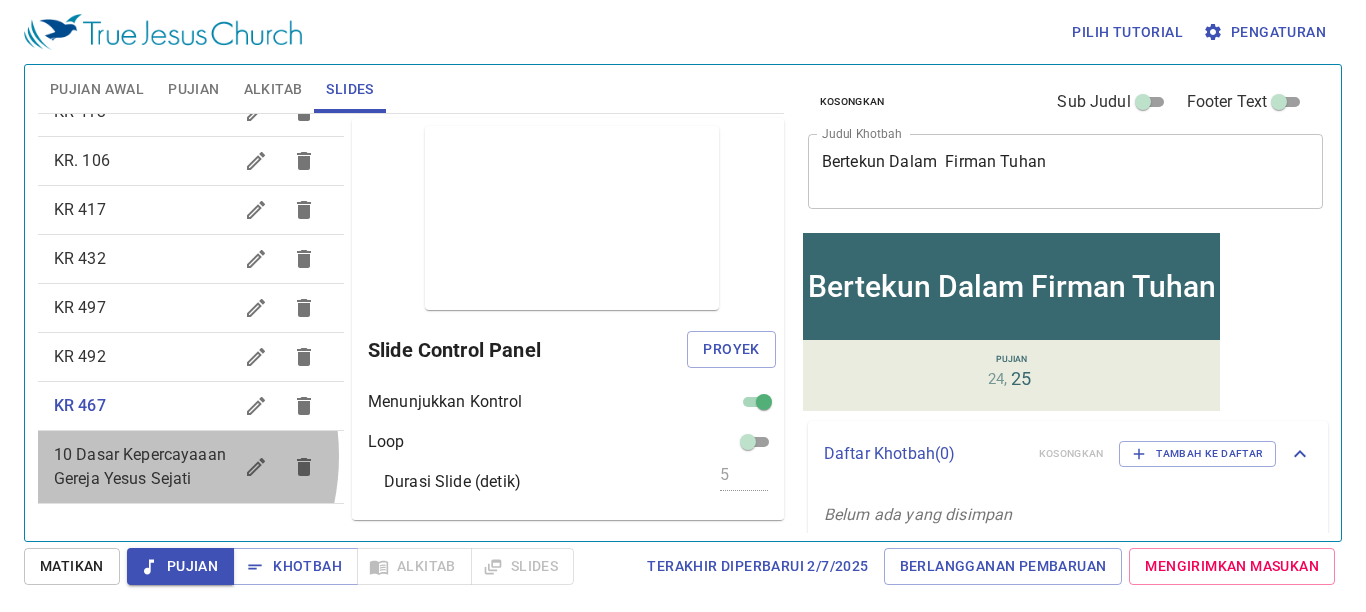 click on "10 Dasar Kepercayaaan Gereja Yesus Sejati" at bounding box center [140, 466] 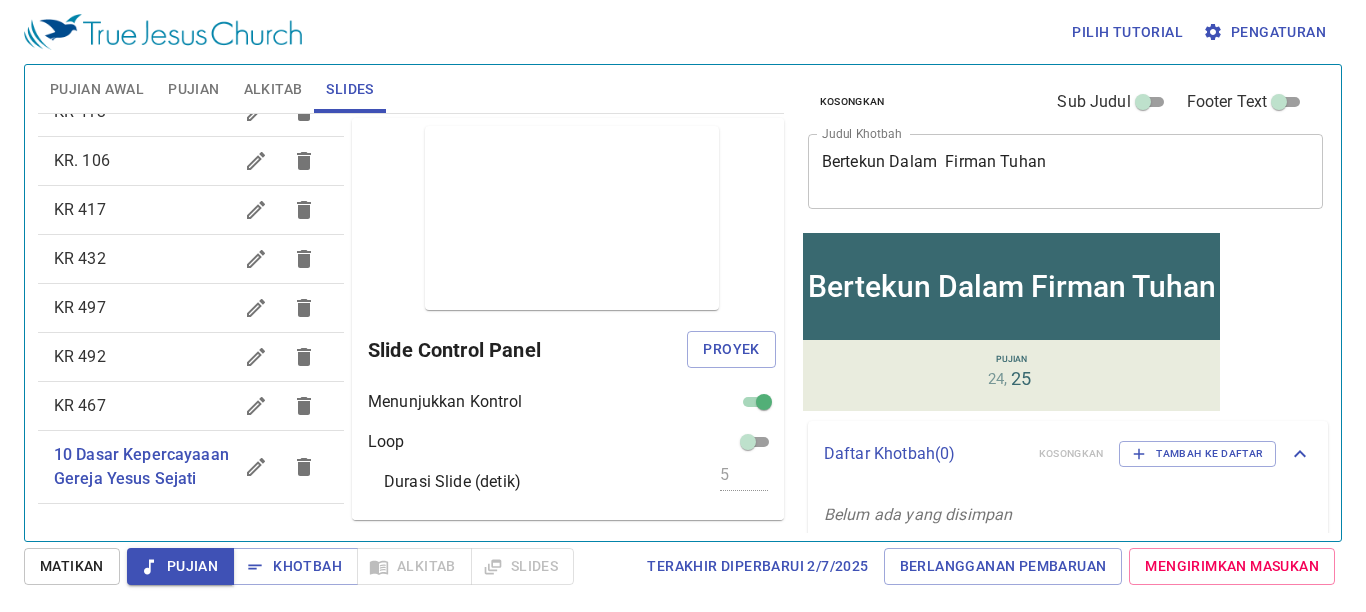 click on "10 Dasar Kepercayaaan Gereja Yesus Sejati" at bounding box center [143, 467] 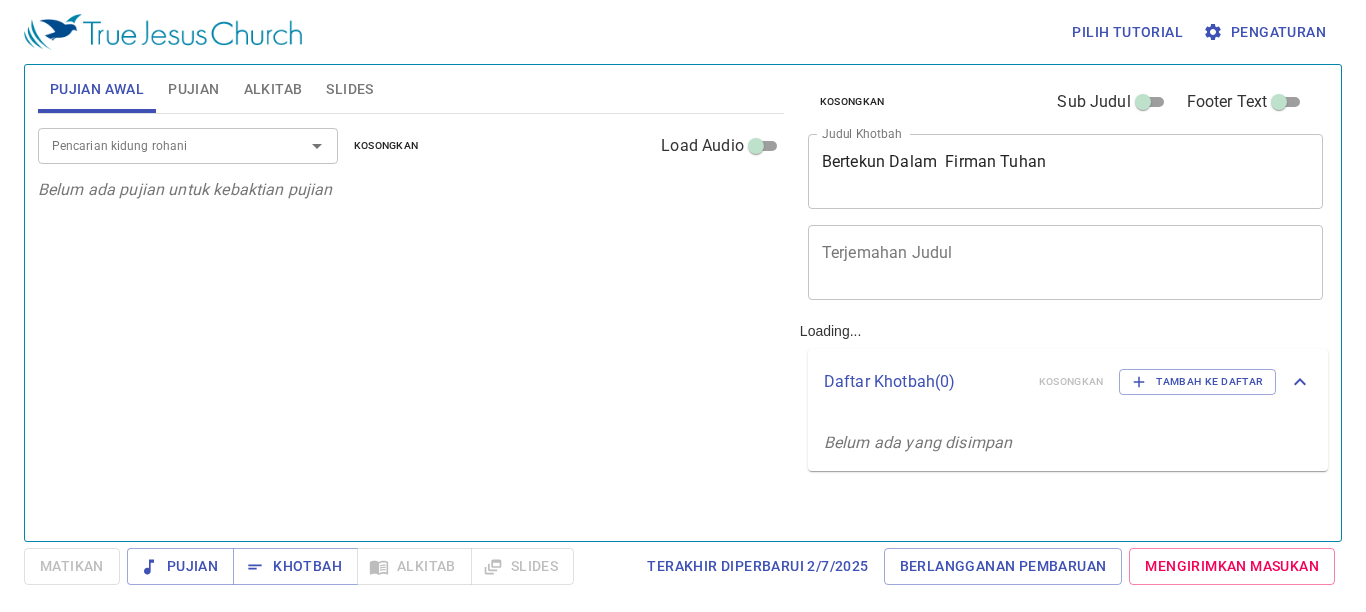 scroll, scrollTop: 0, scrollLeft: 0, axis: both 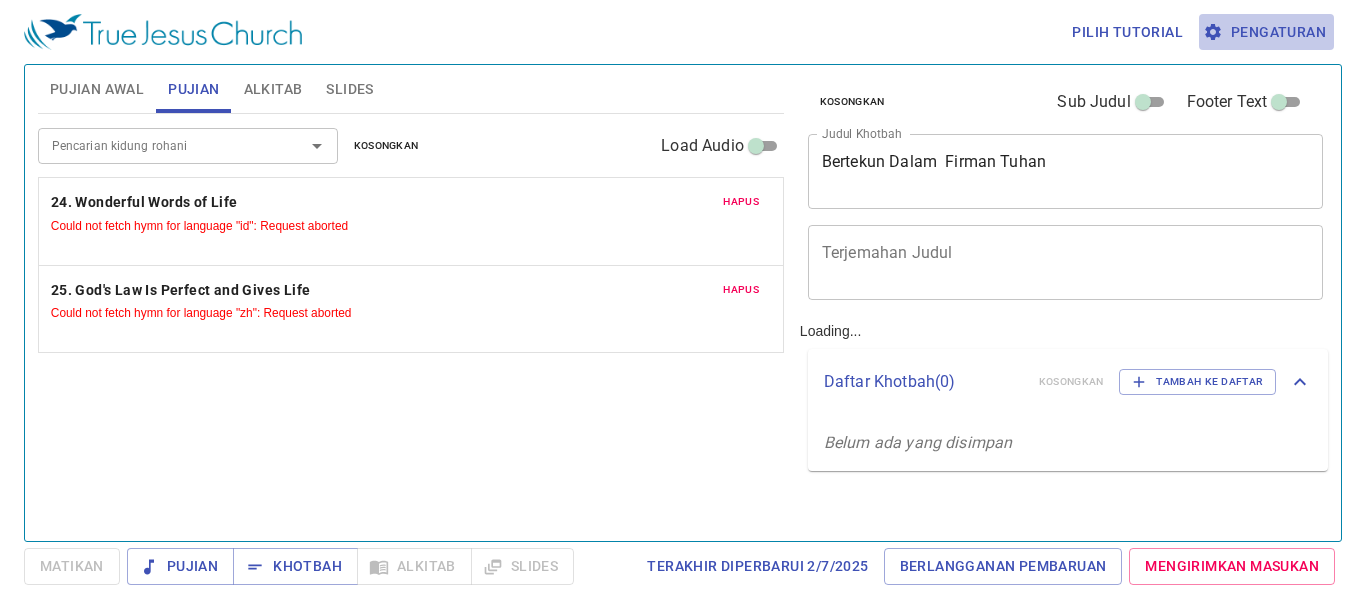 click on "Pengaturan" at bounding box center (1266, 32) 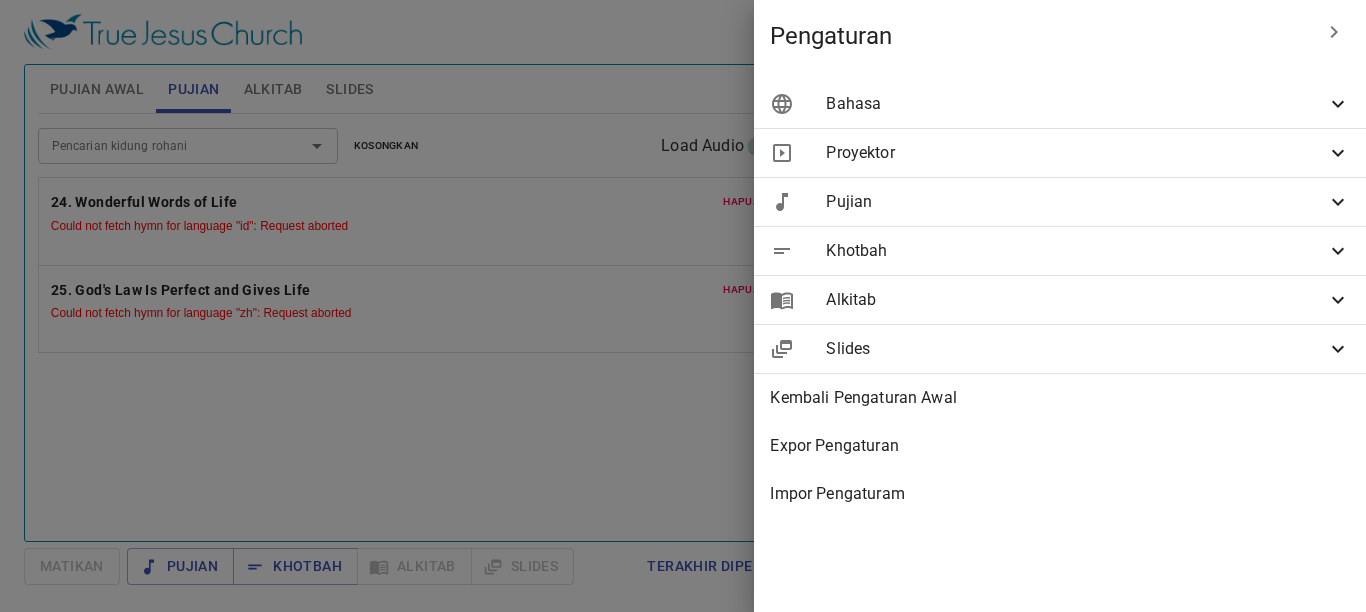 click on "Bahasa" at bounding box center (1076, 104) 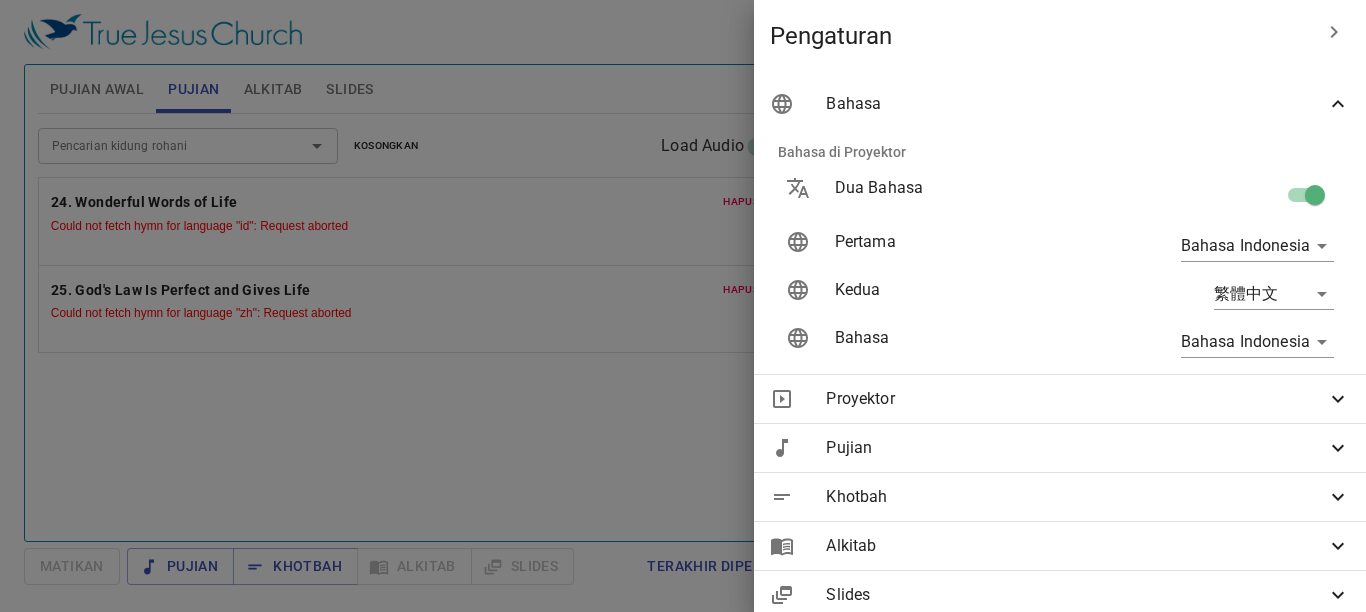 click at bounding box center [1315, 199] 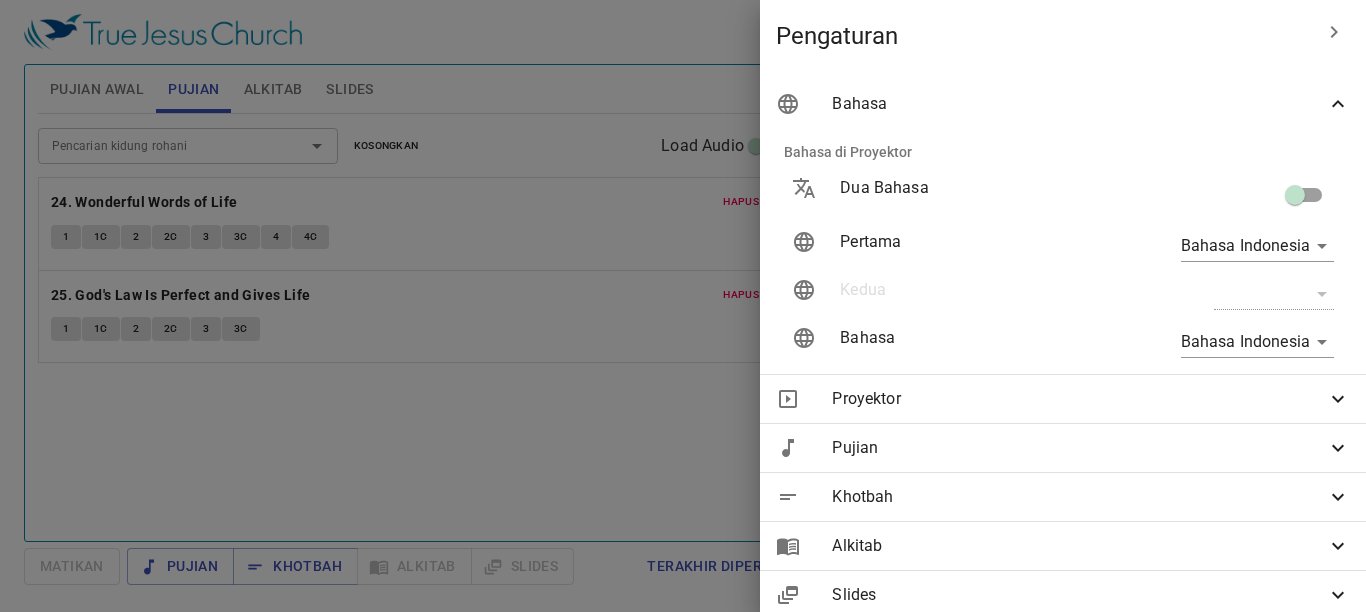 scroll, scrollTop: 0, scrollLeft: 0, axis: both 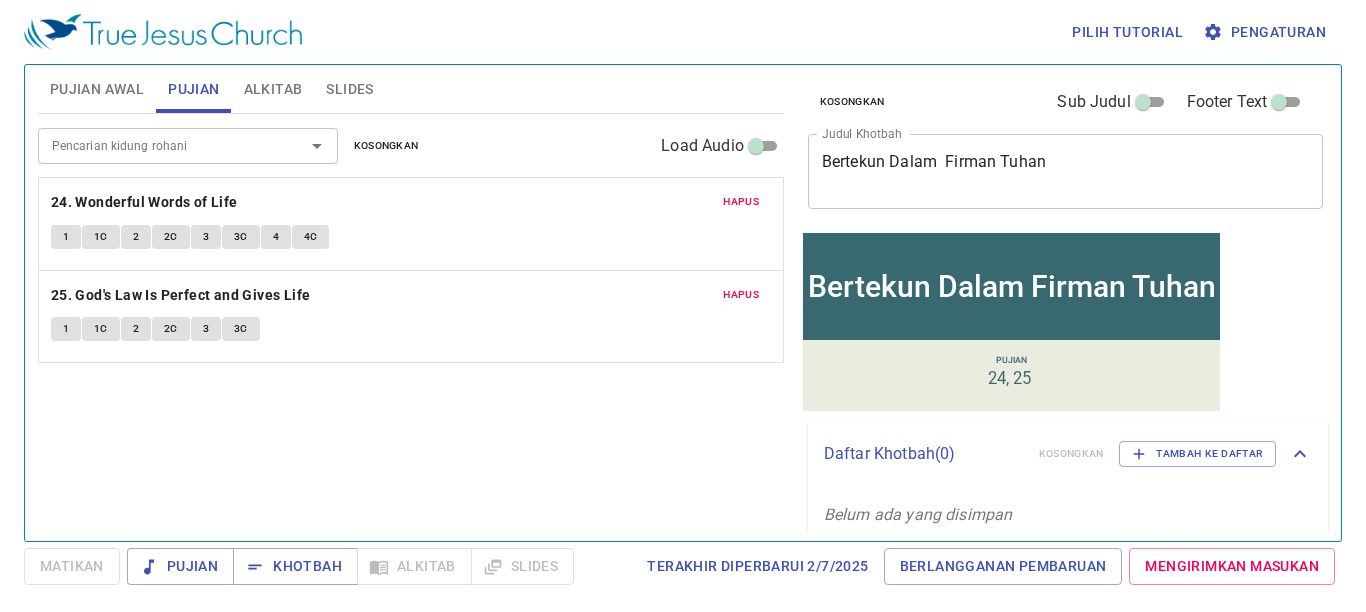 click on "Footer Text" at bounding box center (1279, 106) 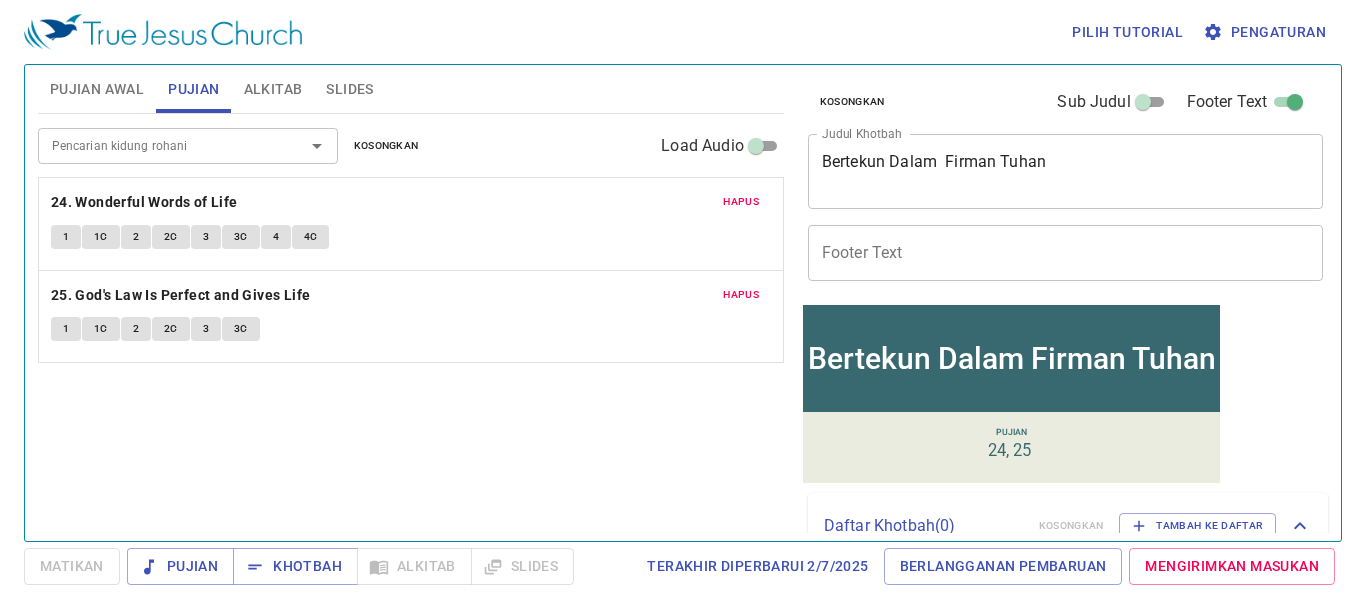 click on "Sub Judul" at bounding box center (1143, 106) 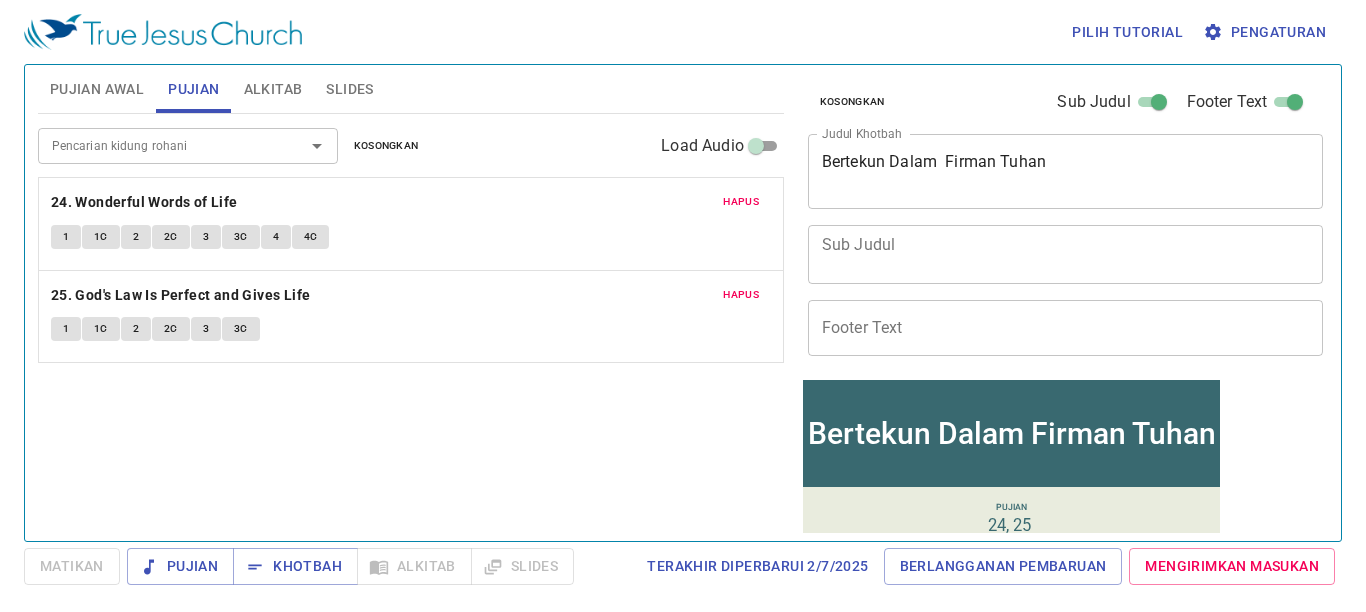 click on "Sub Judul" at bounding box center [1066, 254] 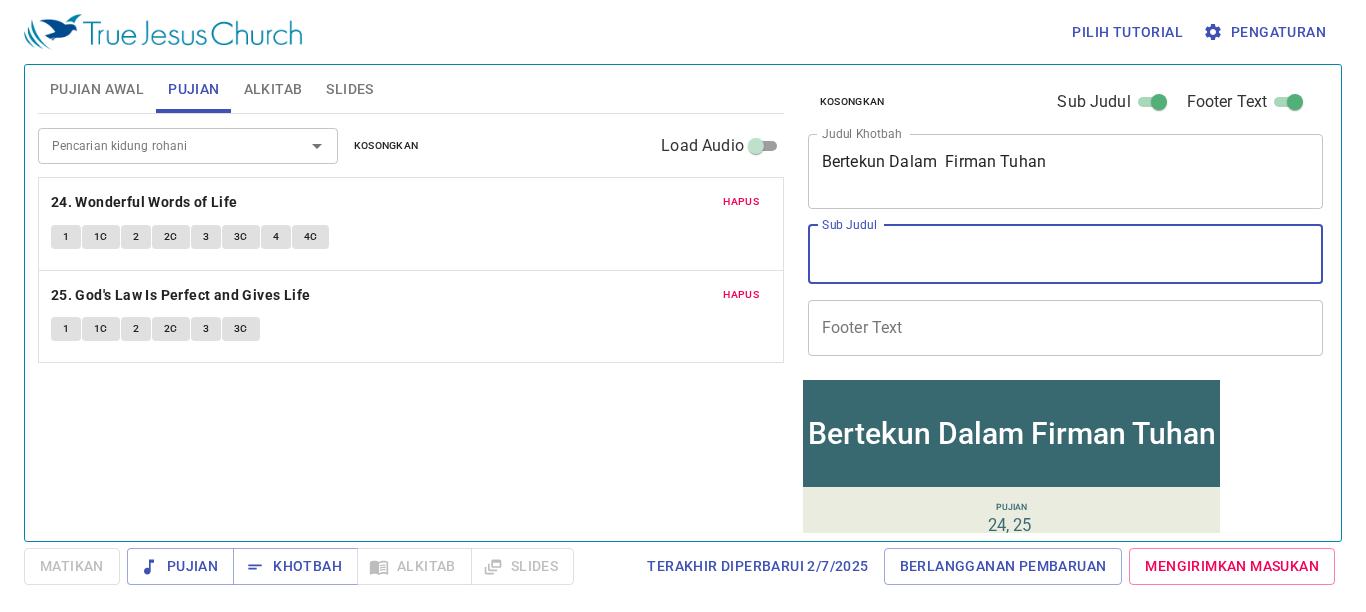 click on "Sub Judul" at bounding box center (1066, 254) 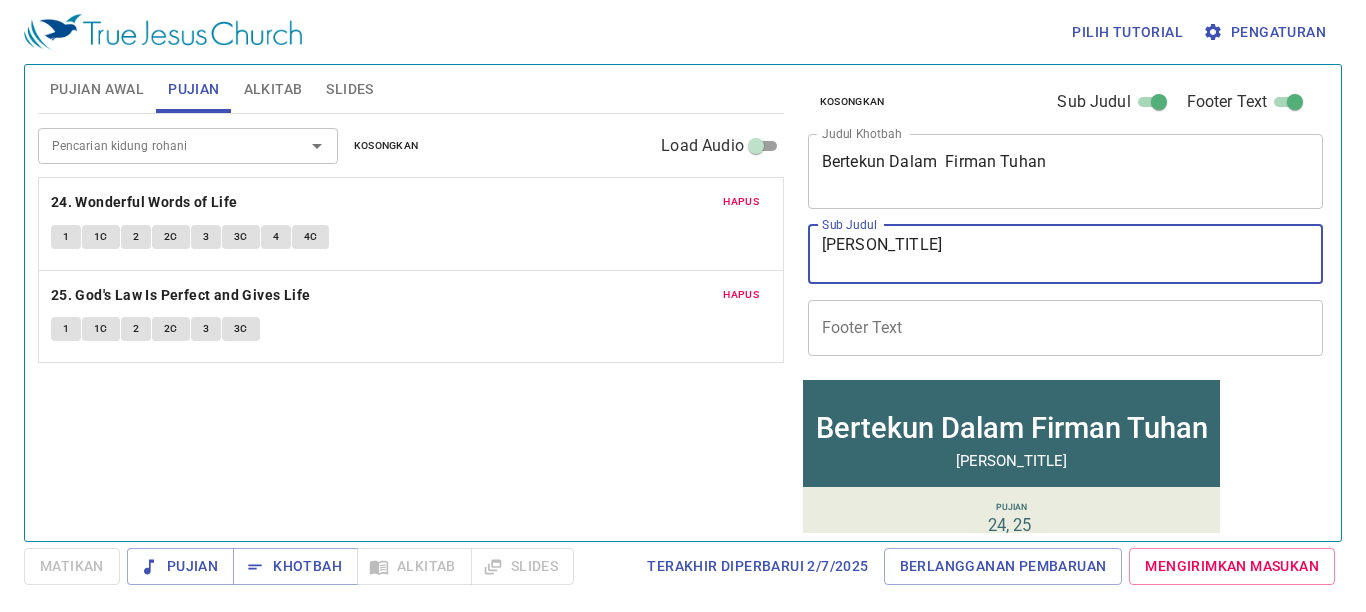 type on "D" 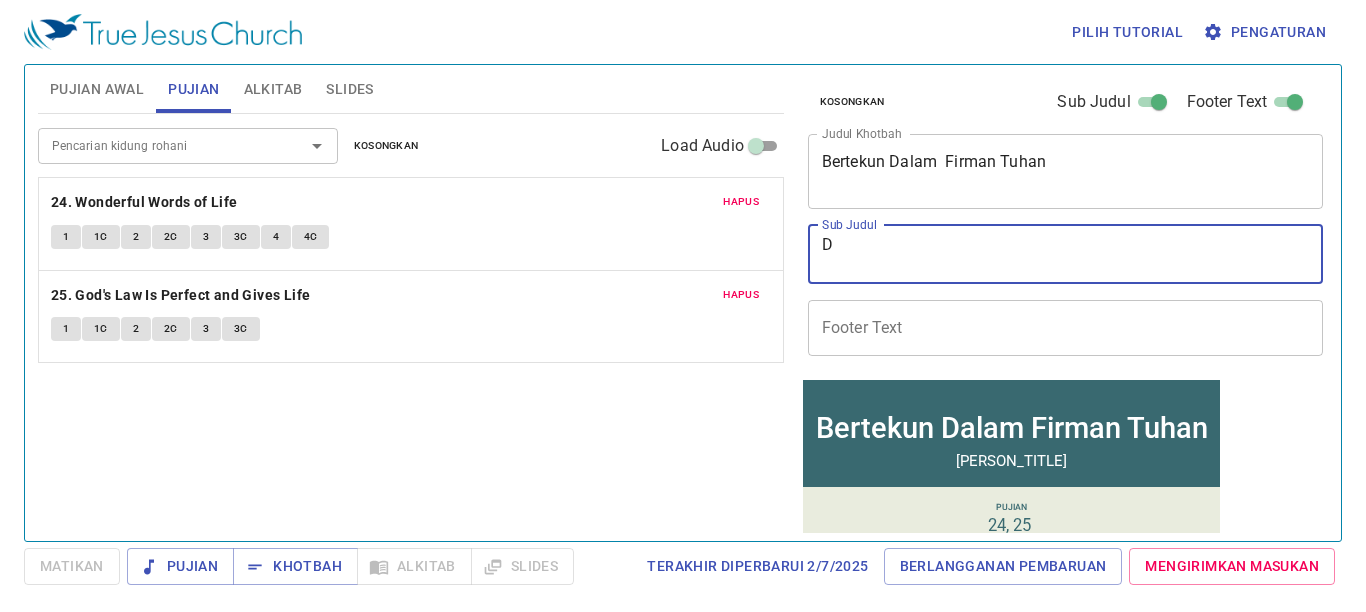 type 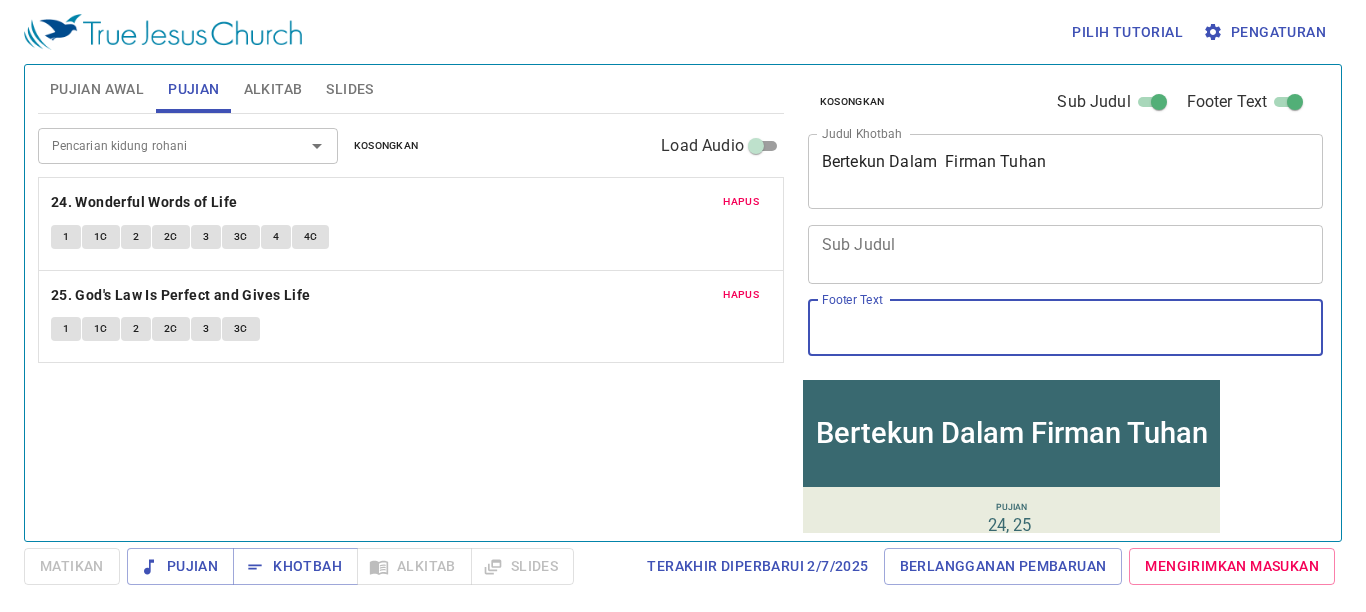 click on "Footer Text" at bounding box center [1066, 328] 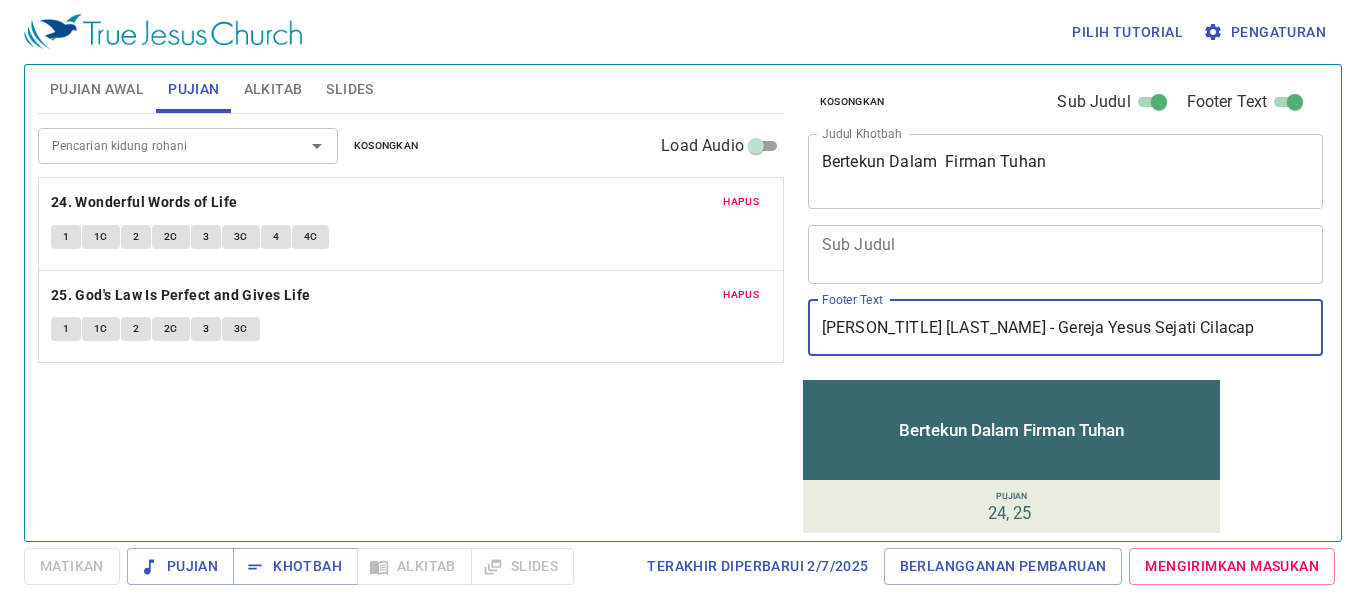 click on "Sub Judul" at bounding box center (1066, 254) 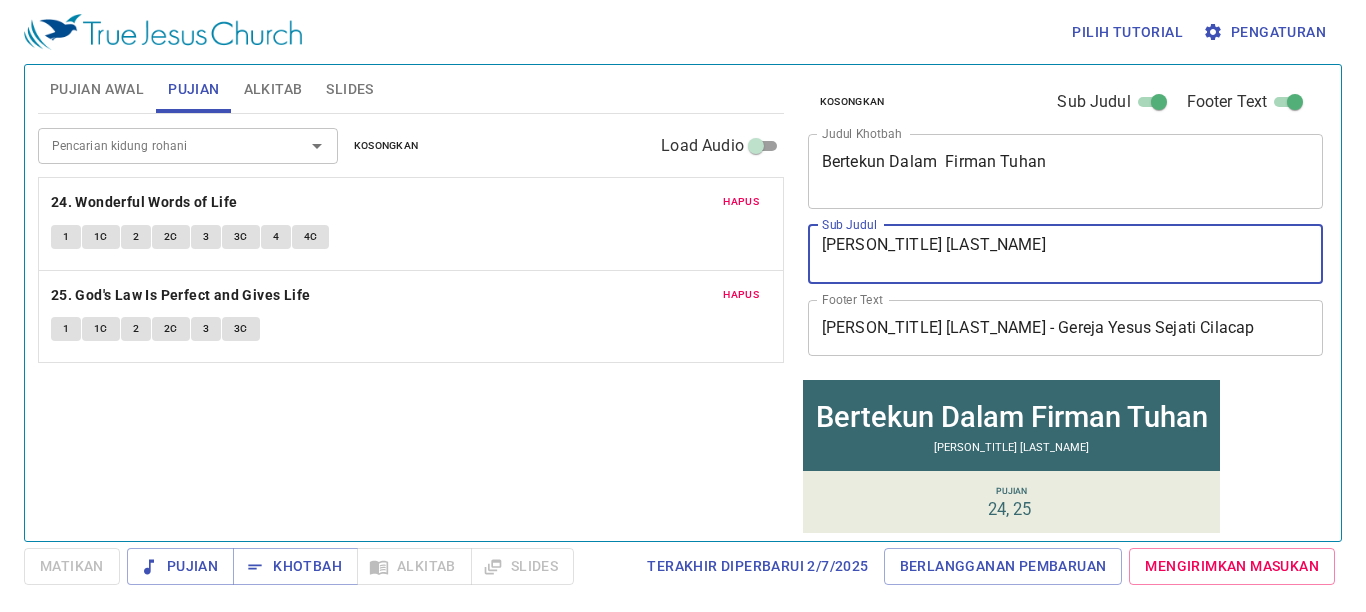 type on "[PERSON_TITLE] [LAST_NAME]" 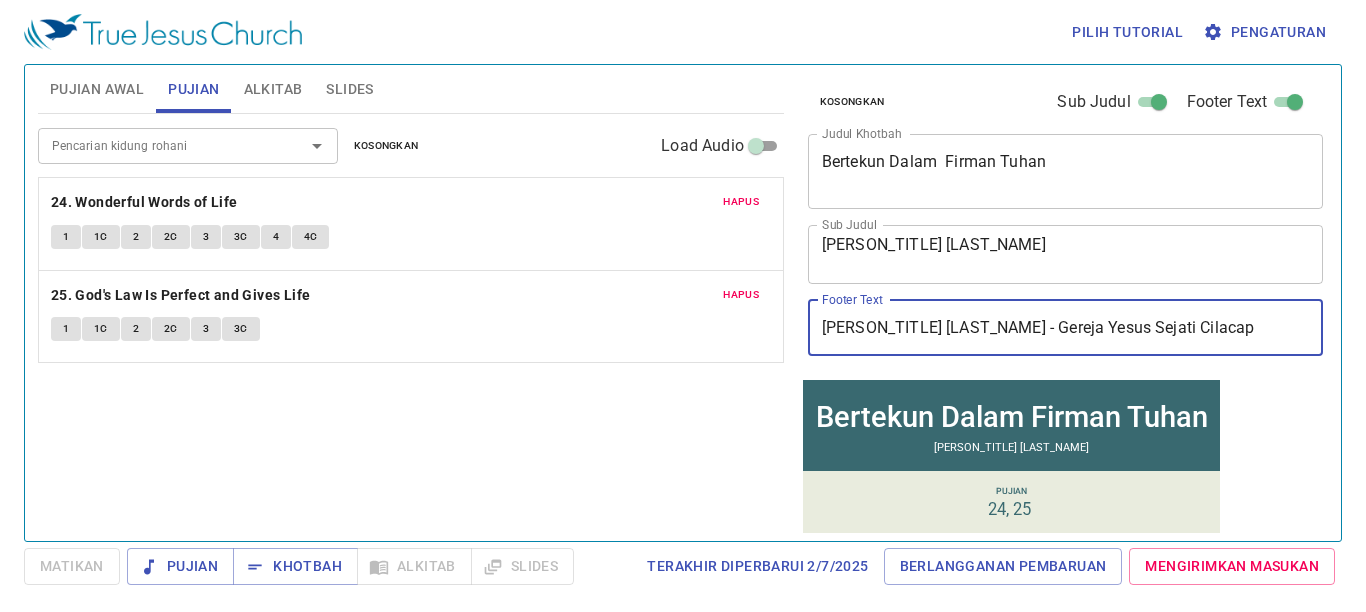 click on "Pencarian kidung rohani Pencarian kidung rohani   Kosongkan Load Audio Hapus 24. Wonderful Words of Life   1 1C 2 2C 3 3C 4 4C Hapus 25. God's Law Is Perfect and Gives Life   1 1C 2 2C 3 3C" at bounding box center (411, 319) 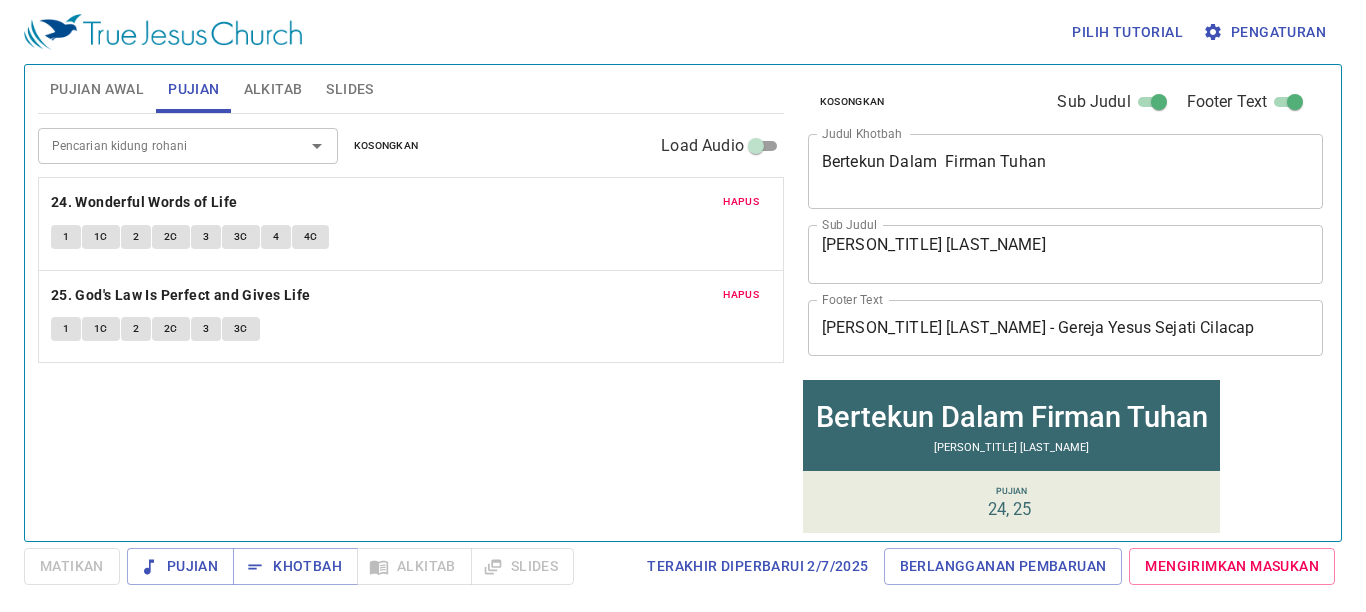 click on "Slides" at bounding box center [349, 89] 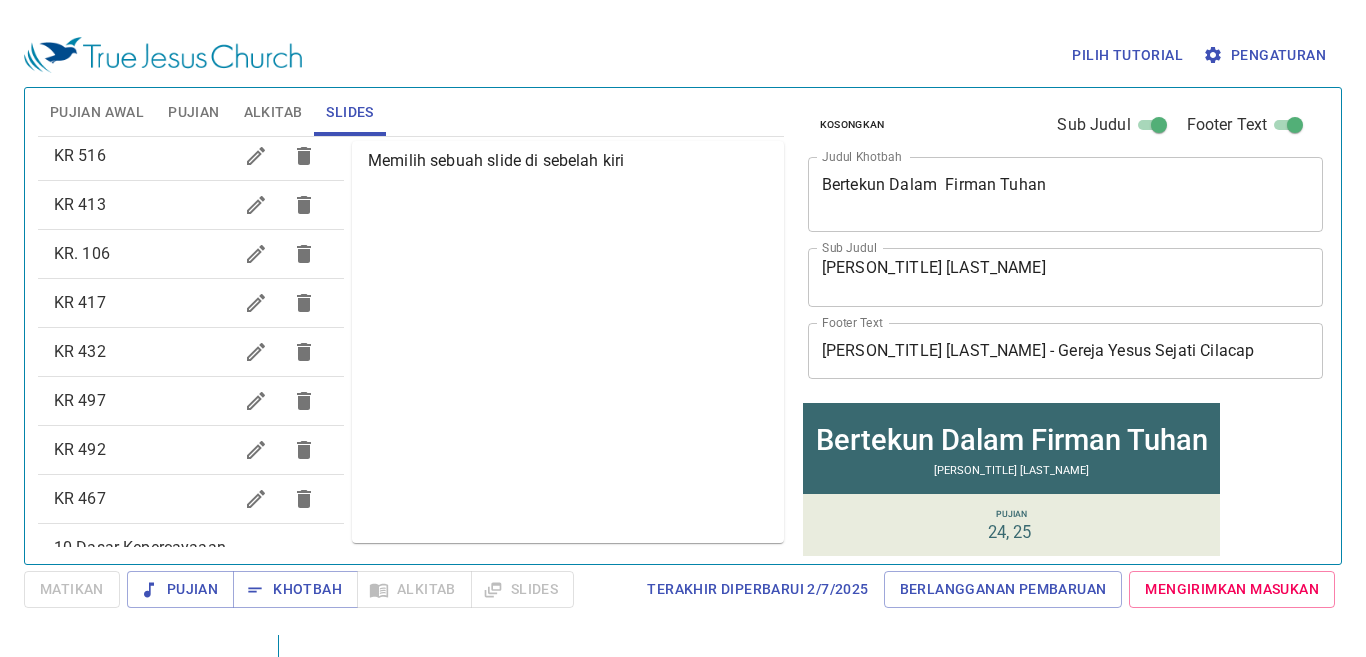 scroll, scrollTop: 1158, scrollLeft: 0, axis: vertical 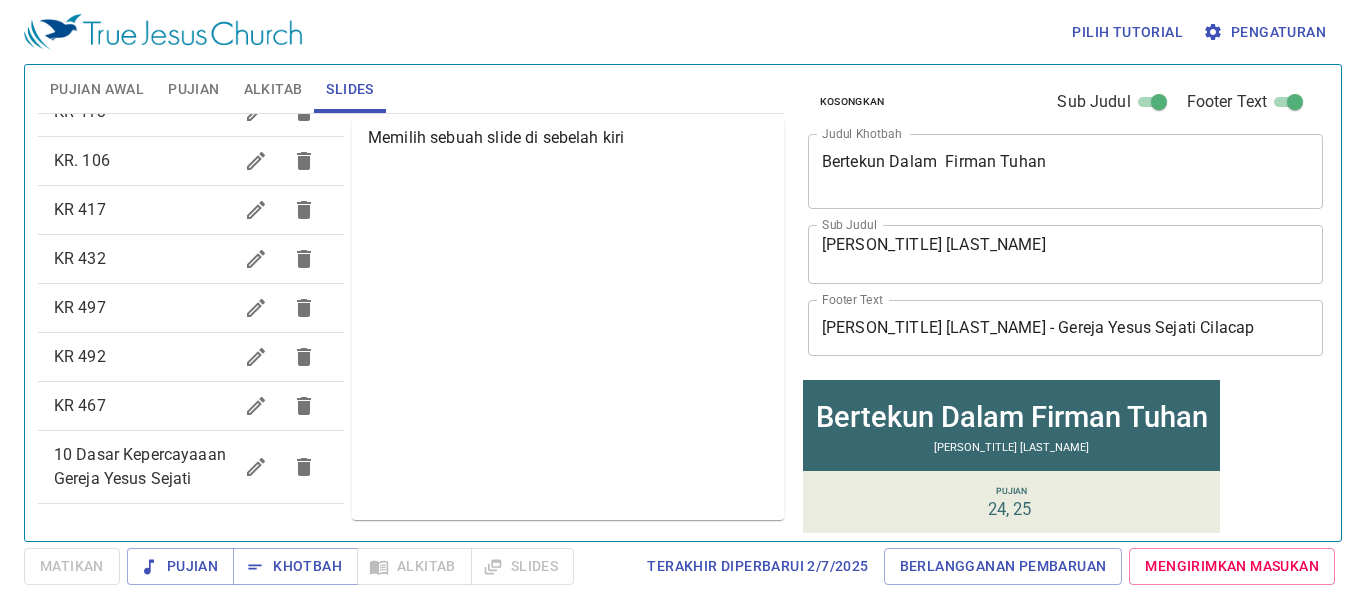 click on "10 Dasar Kepercayaaan Gereja Yesus Sejati" at bounding box center [143, 467] 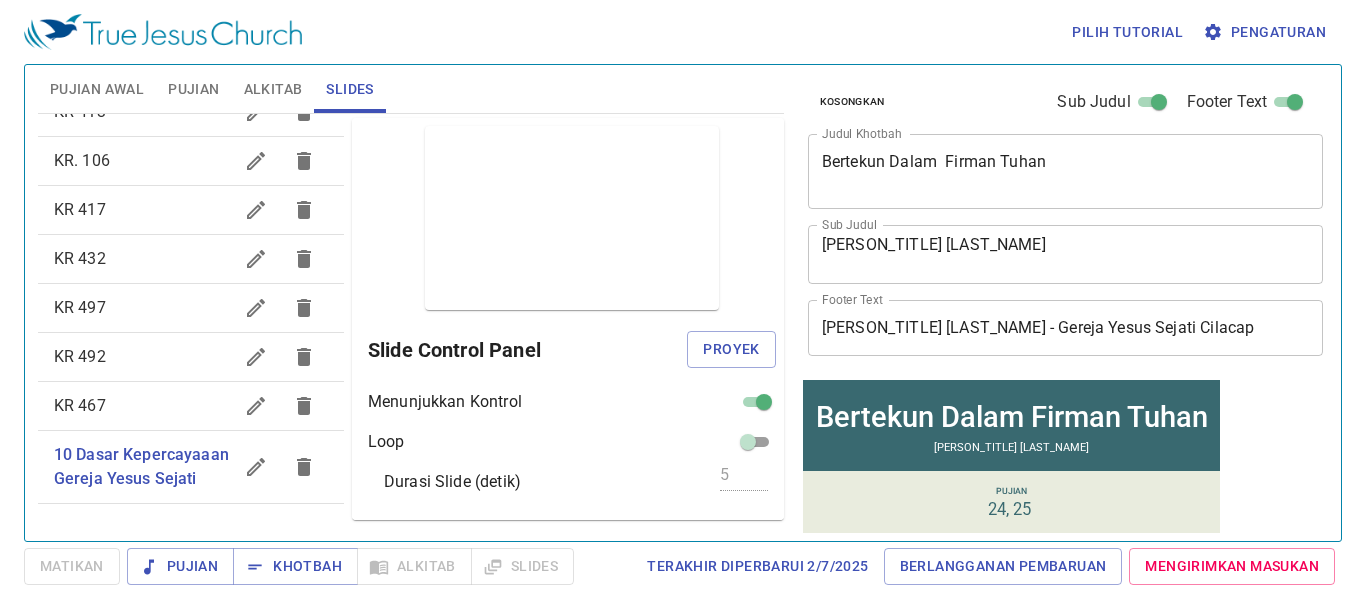click on "Pujian Awal" at bounding box center (97, 89) 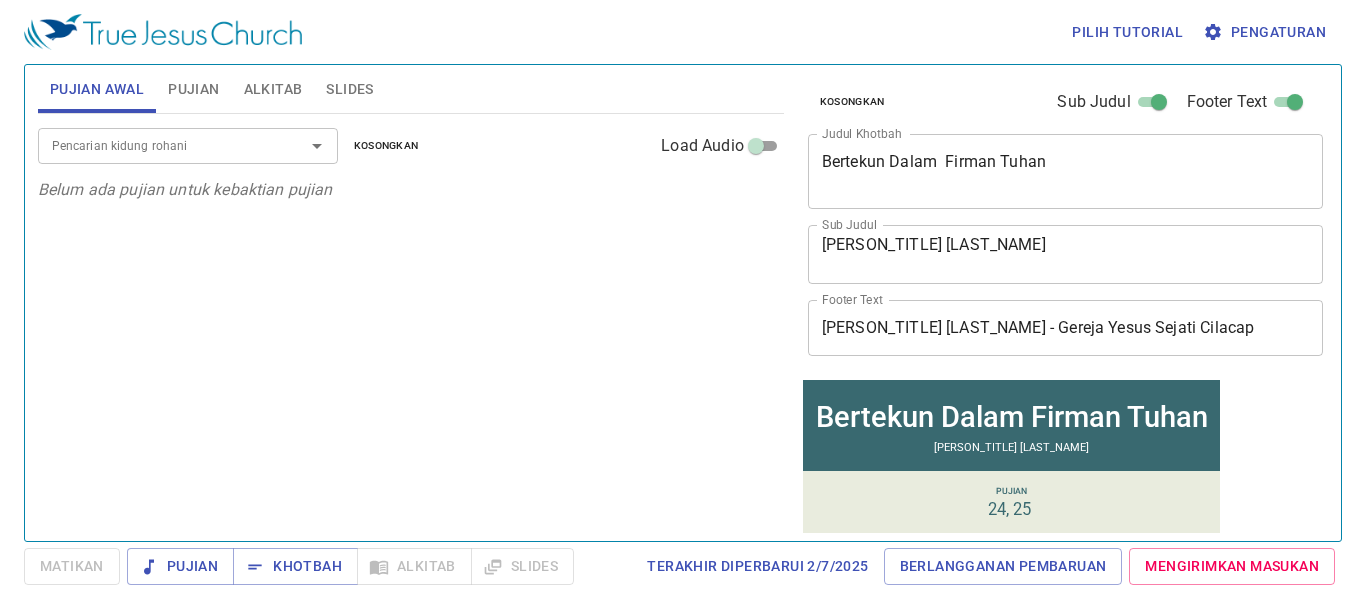 click on "Pencarian kidung rohani" at bounding box center (158, 145) 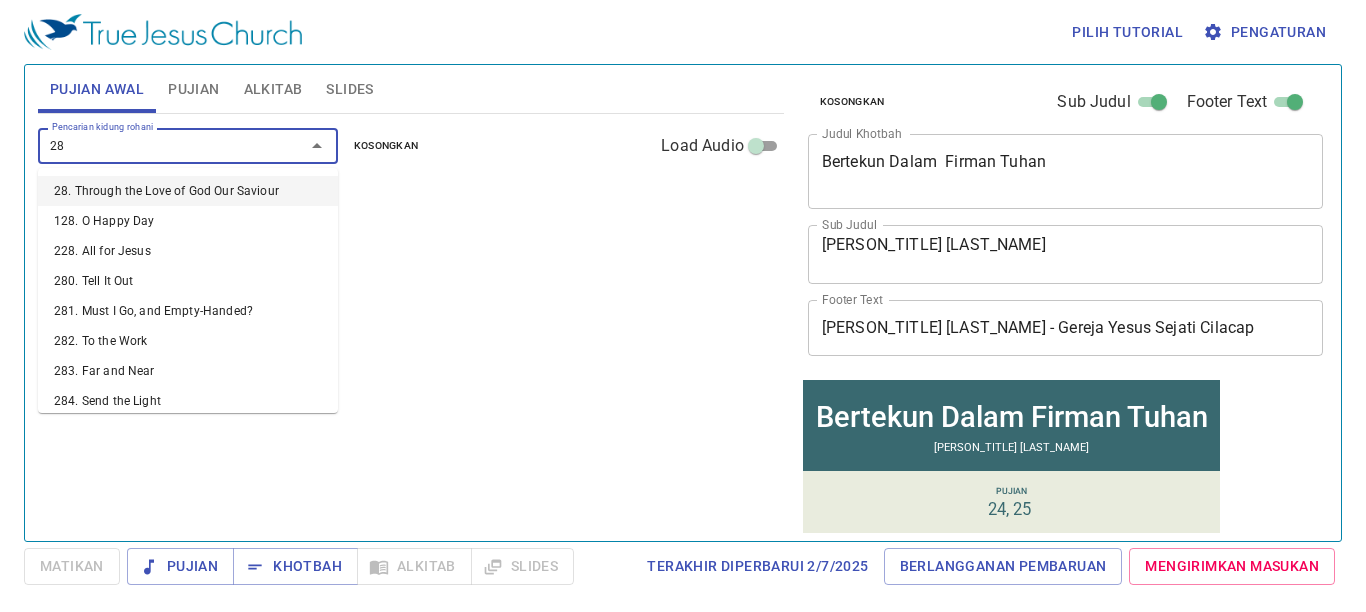 type on "282" 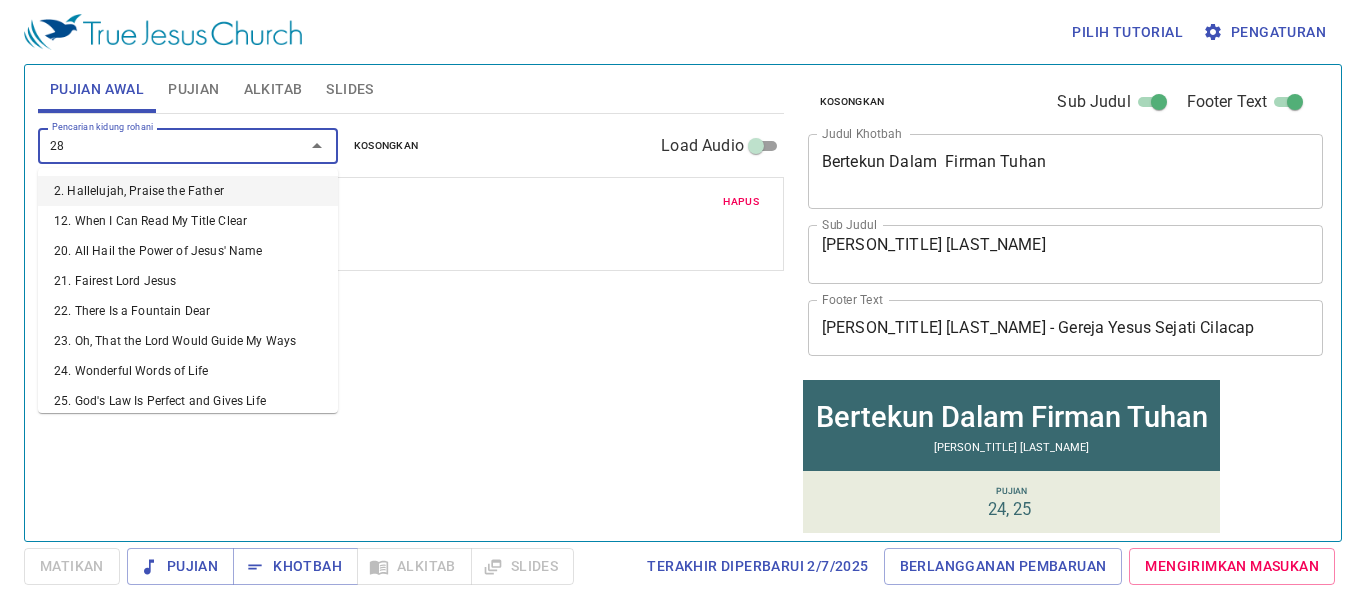 type on "284" 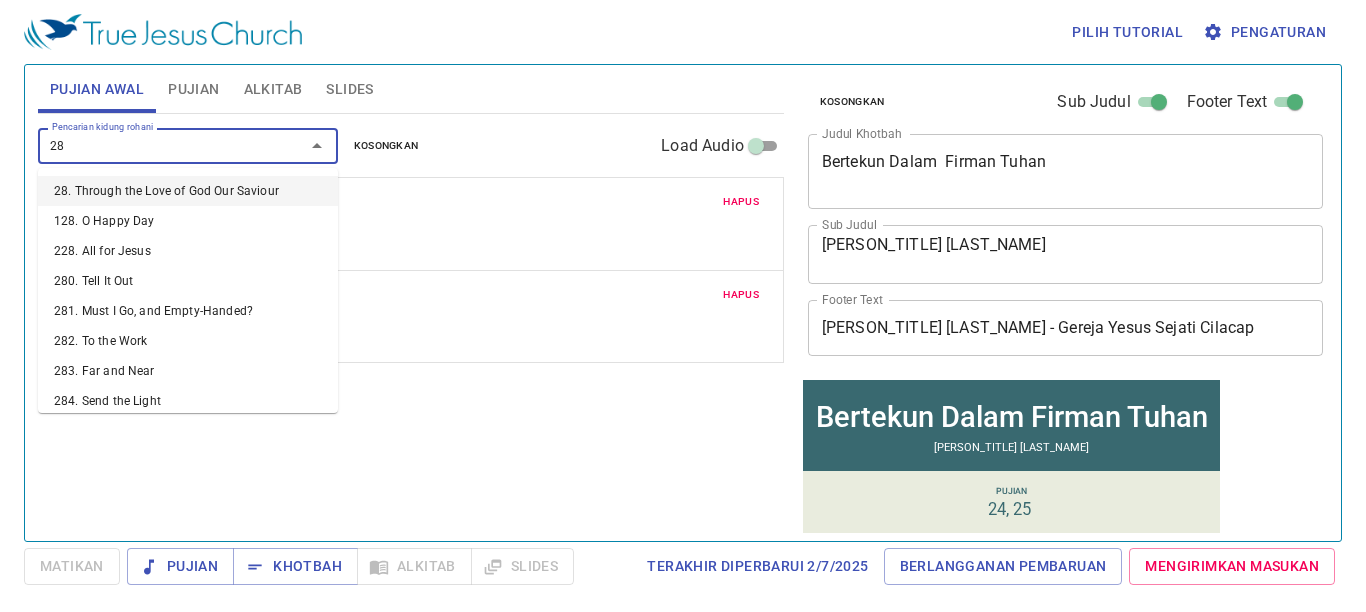 type on "287" 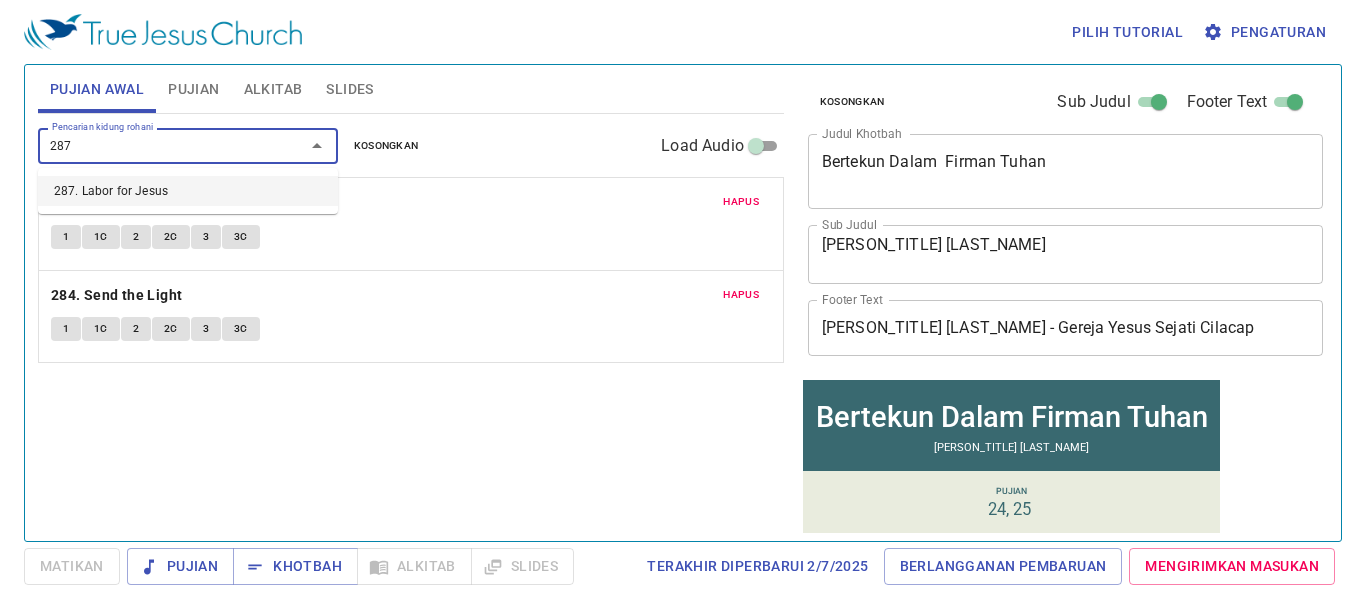 type 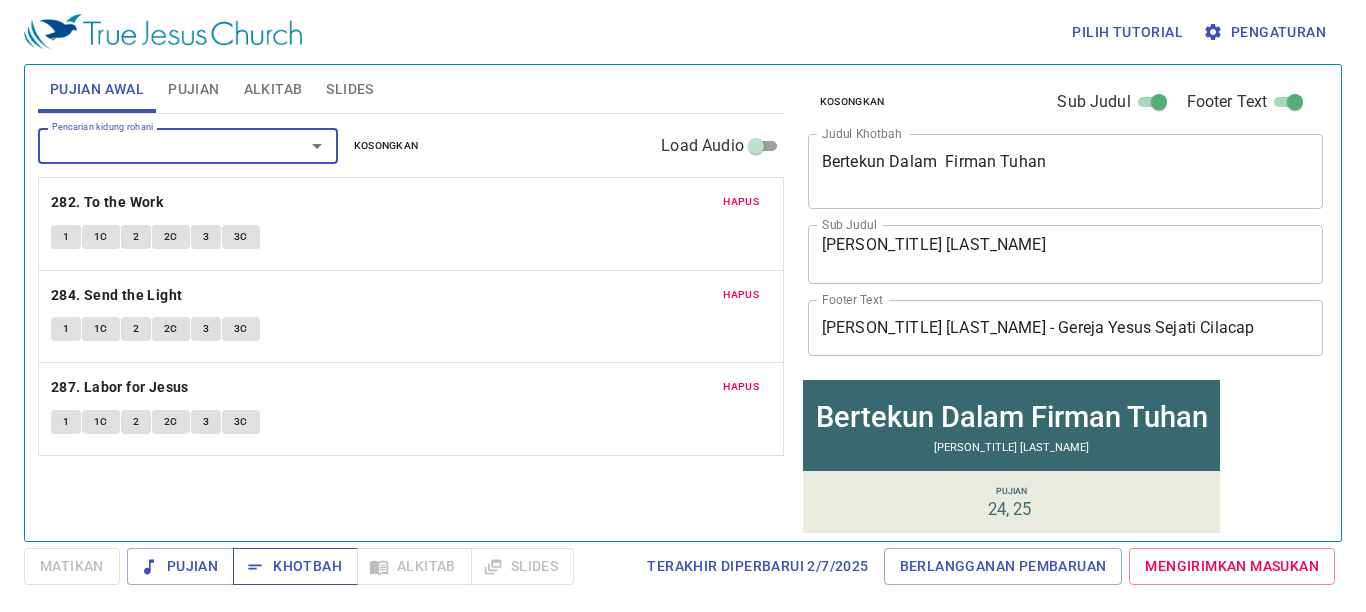 click on "Khotbah" at bounding box center [295, 566] 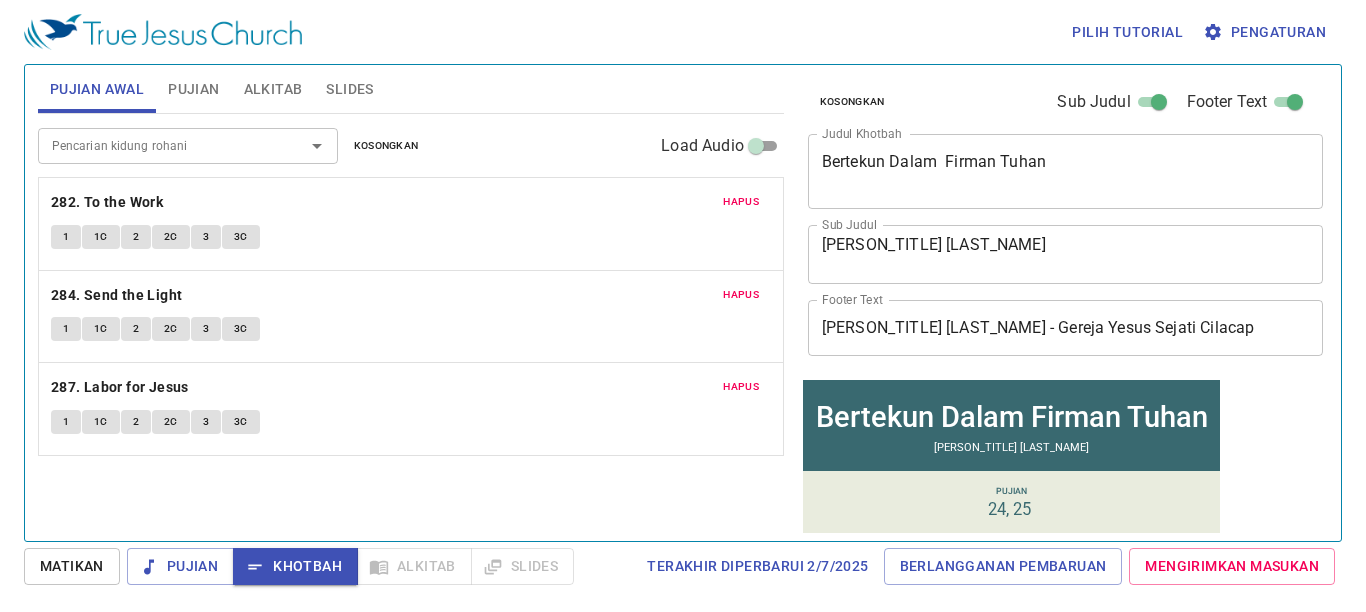 click on "Slides" at bounding box center [349, 89] 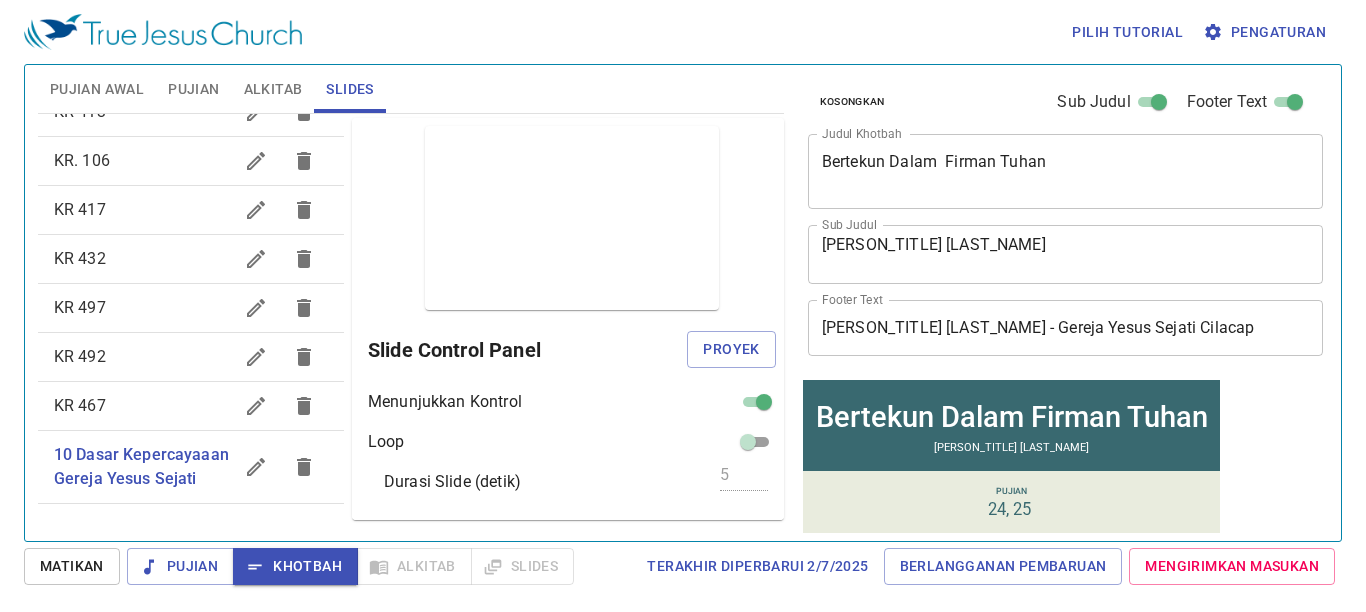 click on "Alkitab" at bounding box center (273, 89) 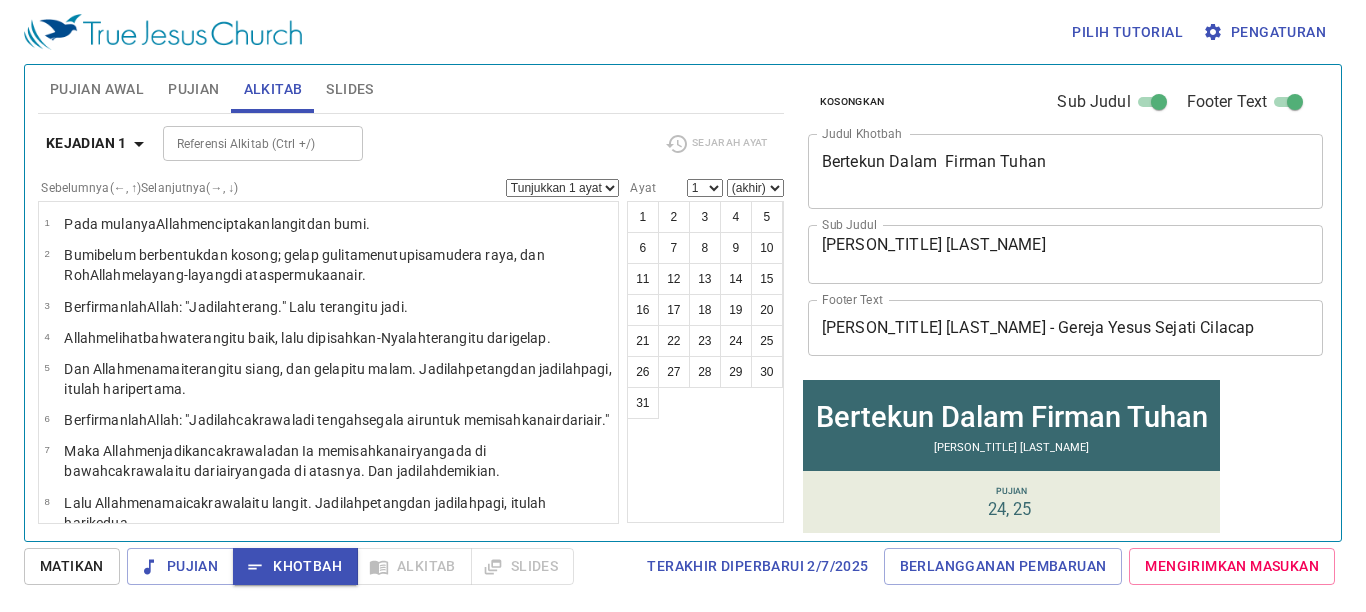 click on "Pujian" at bounding box center (193, 89) 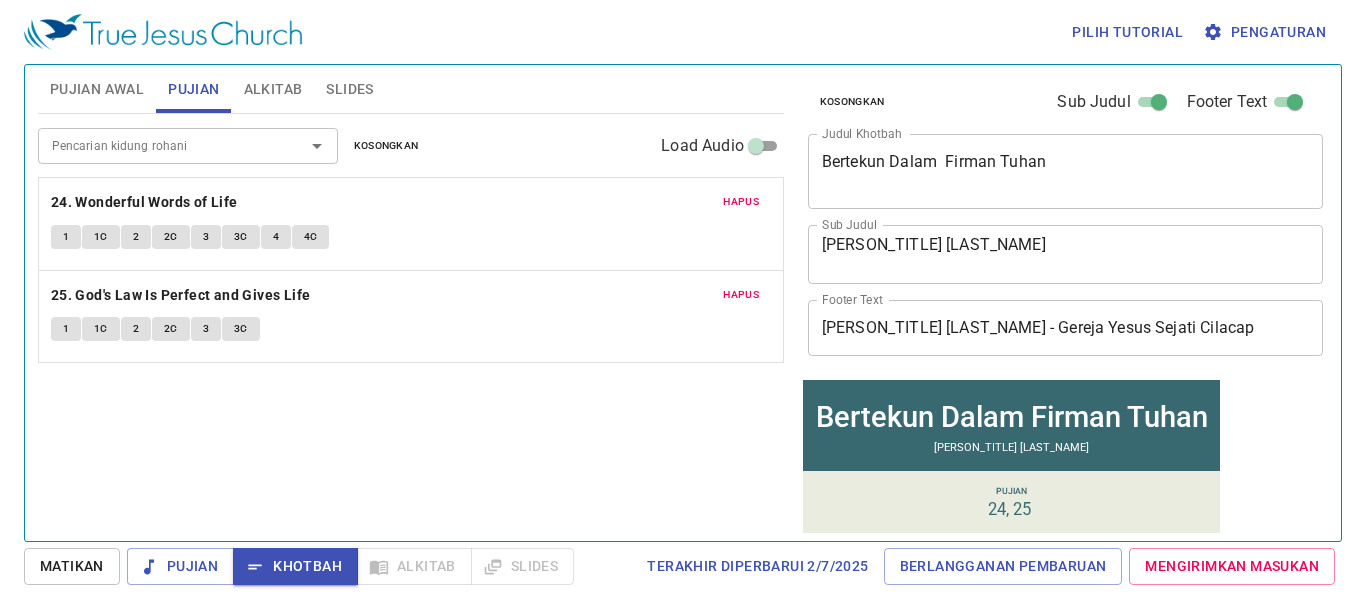 click on "Pujian Awal" at bounding box center [97, 89] 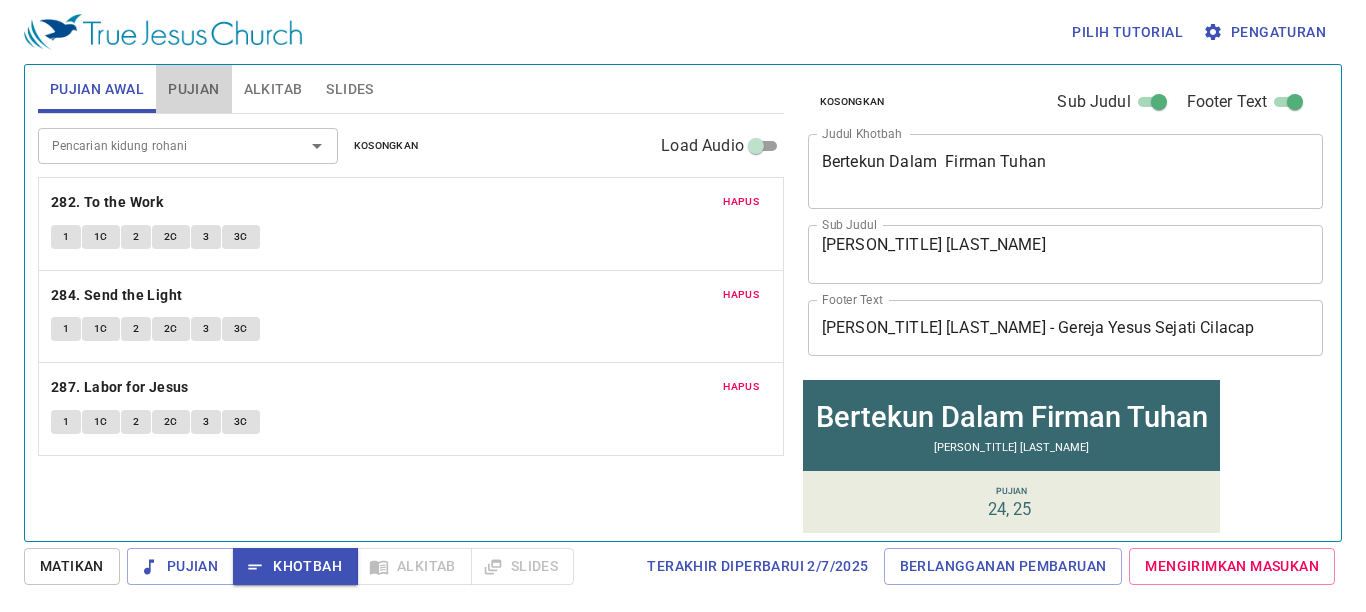 drag, startPoint x: 207, startPoint y: 87, endPoint x: 217, endPoint y: 96, distance: 13.453624 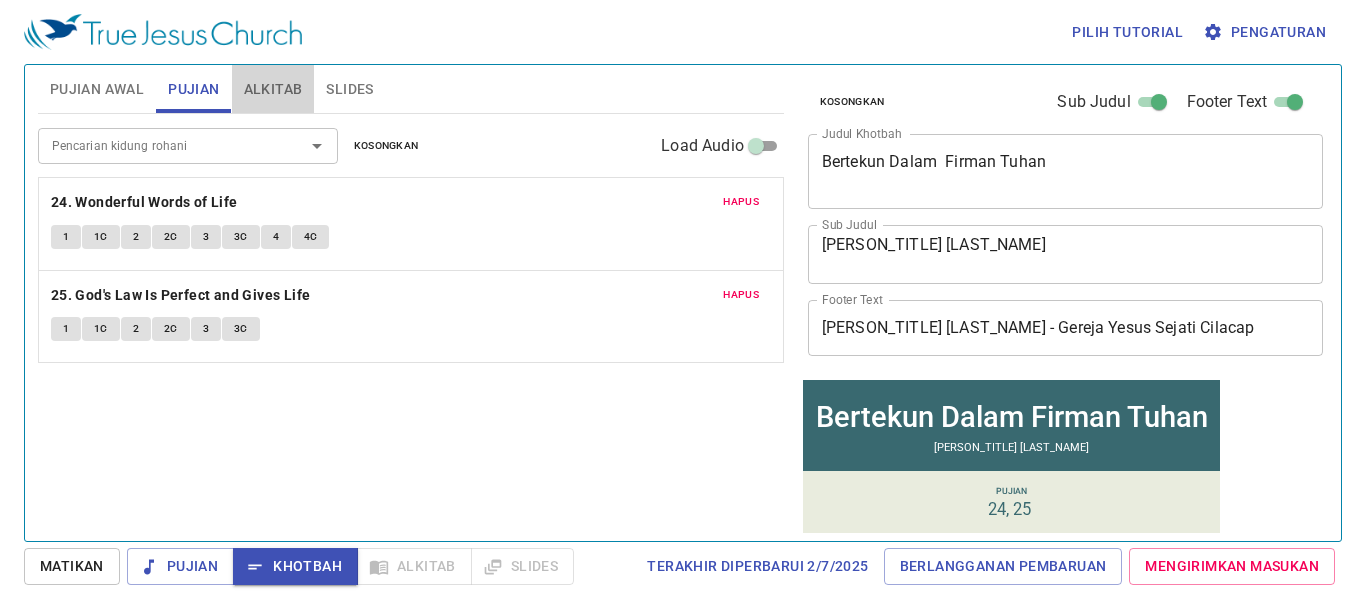 click on "Alkitab" at bounding box center [273, 89] 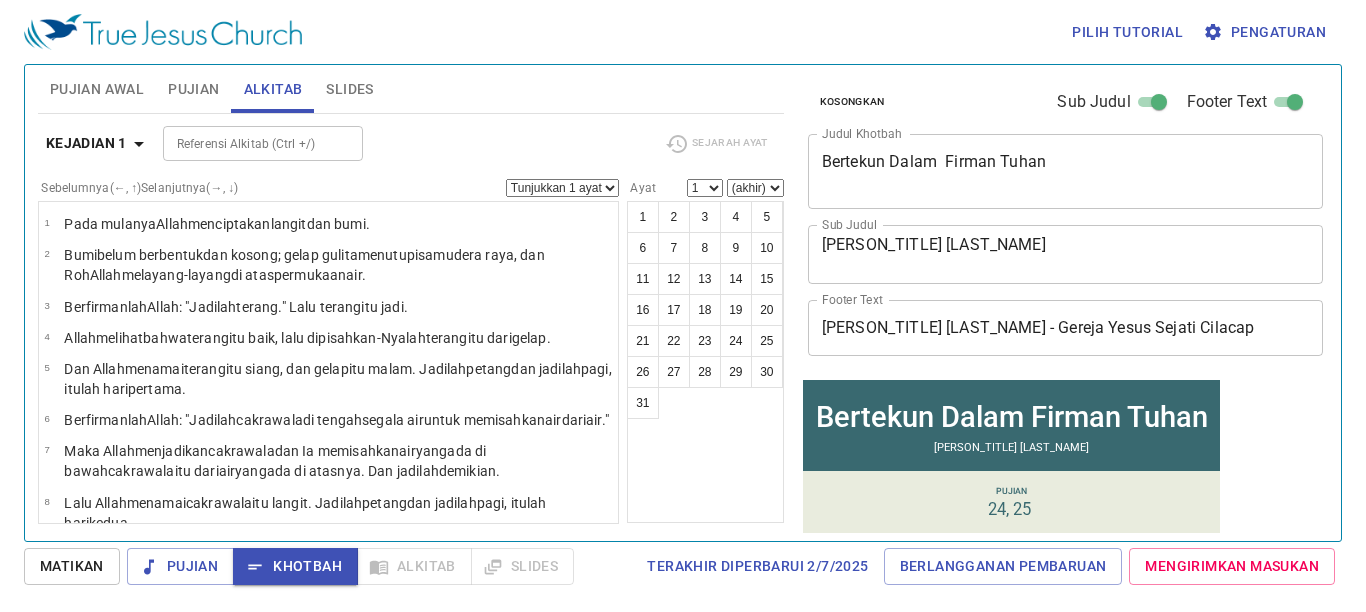 click on "Pilih tutorial Pengaturan" at bounding box center [679, 32] 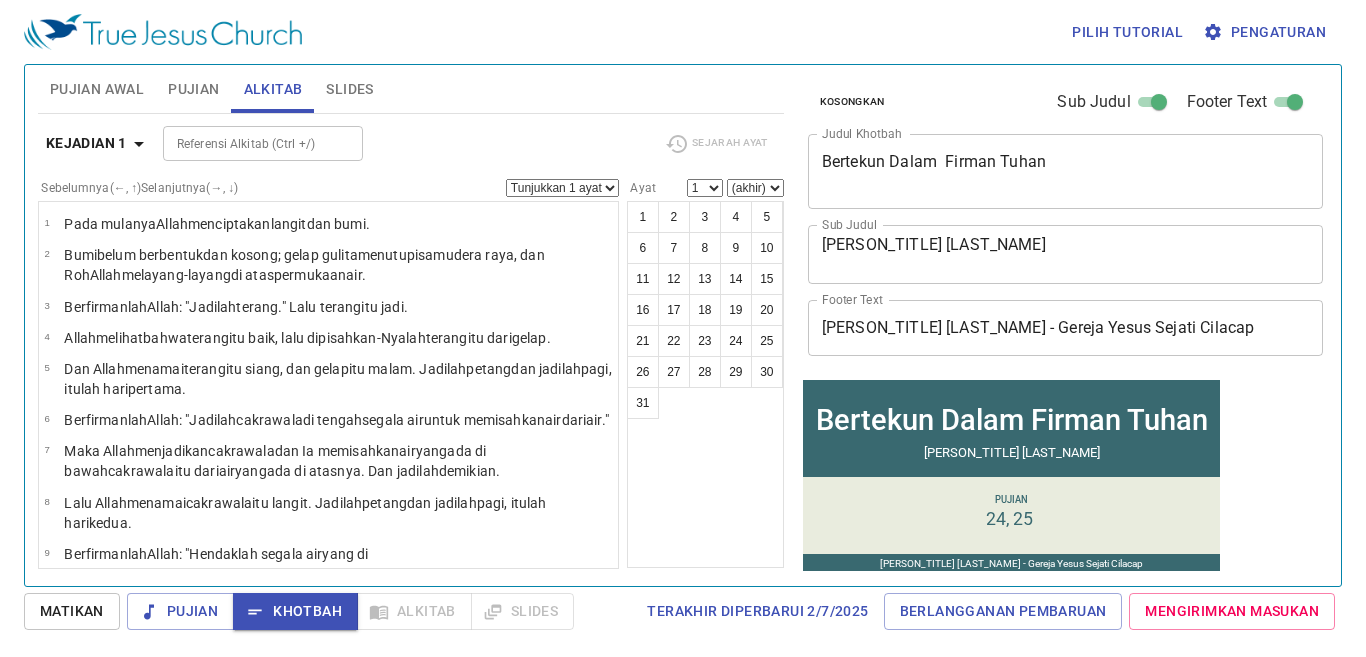click on "Pengaturan" at bounding box center (1266, 32) 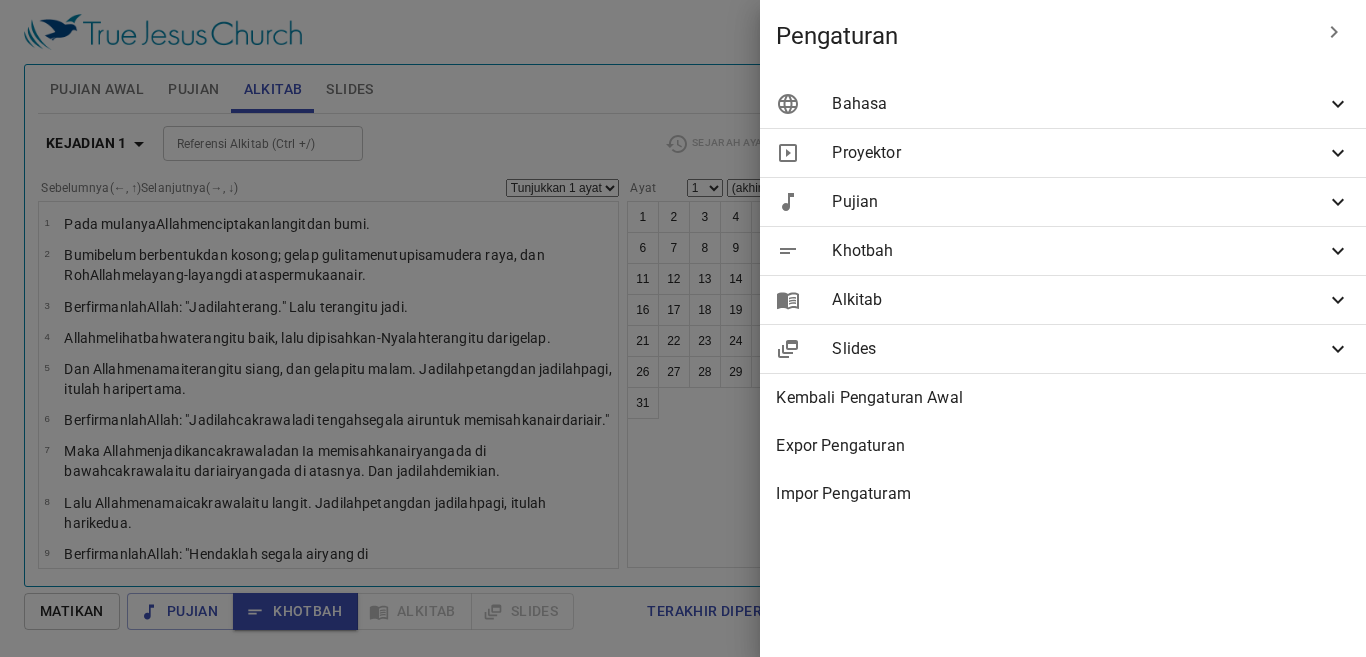 click on "Proyektor" at bounding box center (1063, 153) 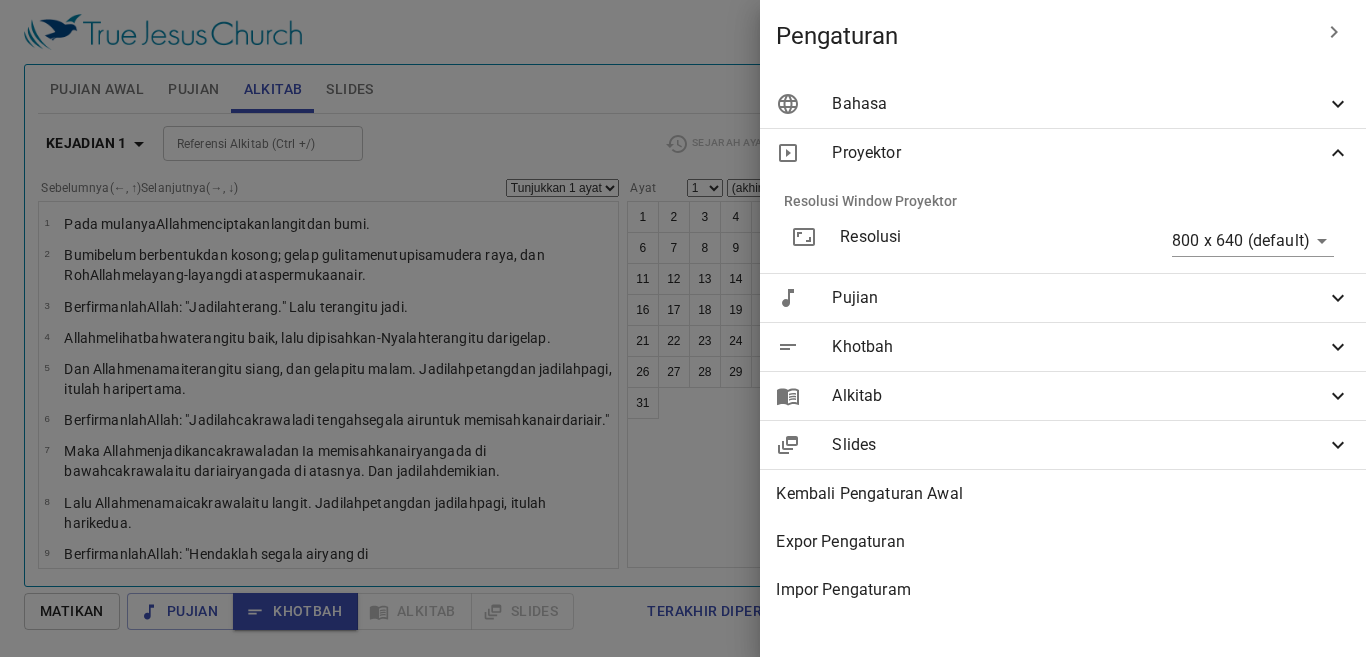 click at bounding box center (683, 328) 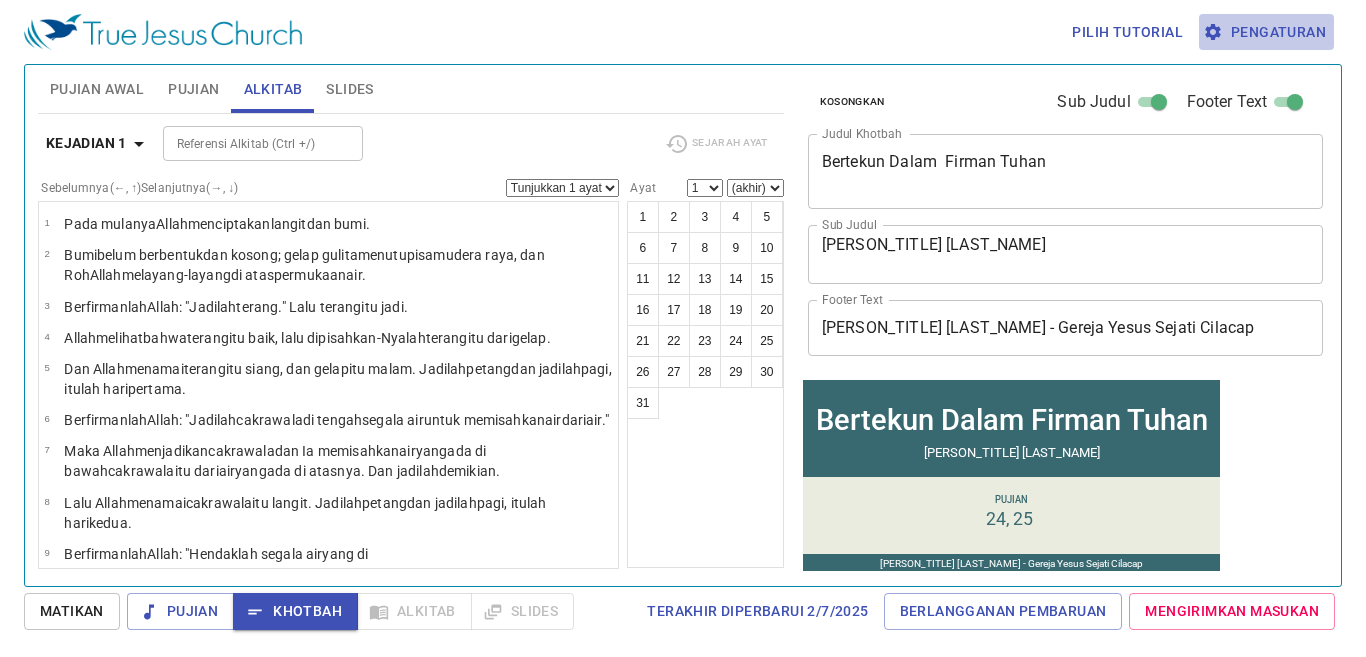 click on "Pengaturan" at bounding box center [1266, 32] 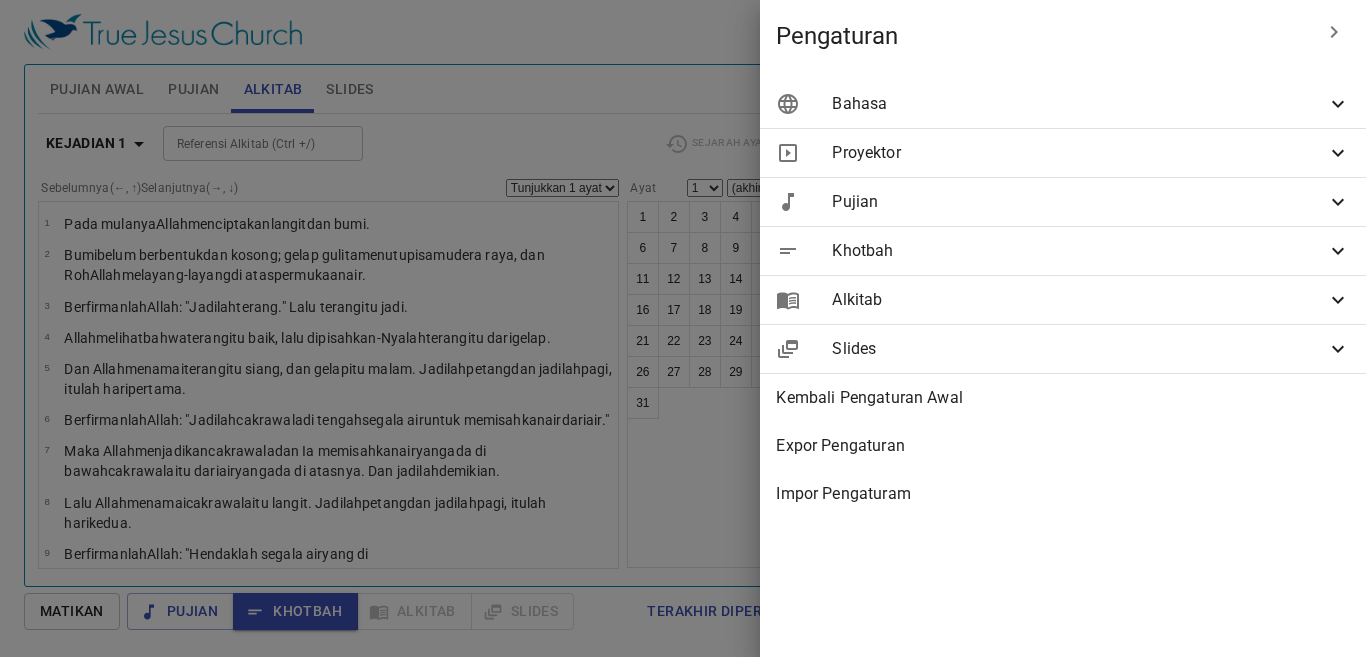 click on "Pujian" at bounding box center (1063, 202) 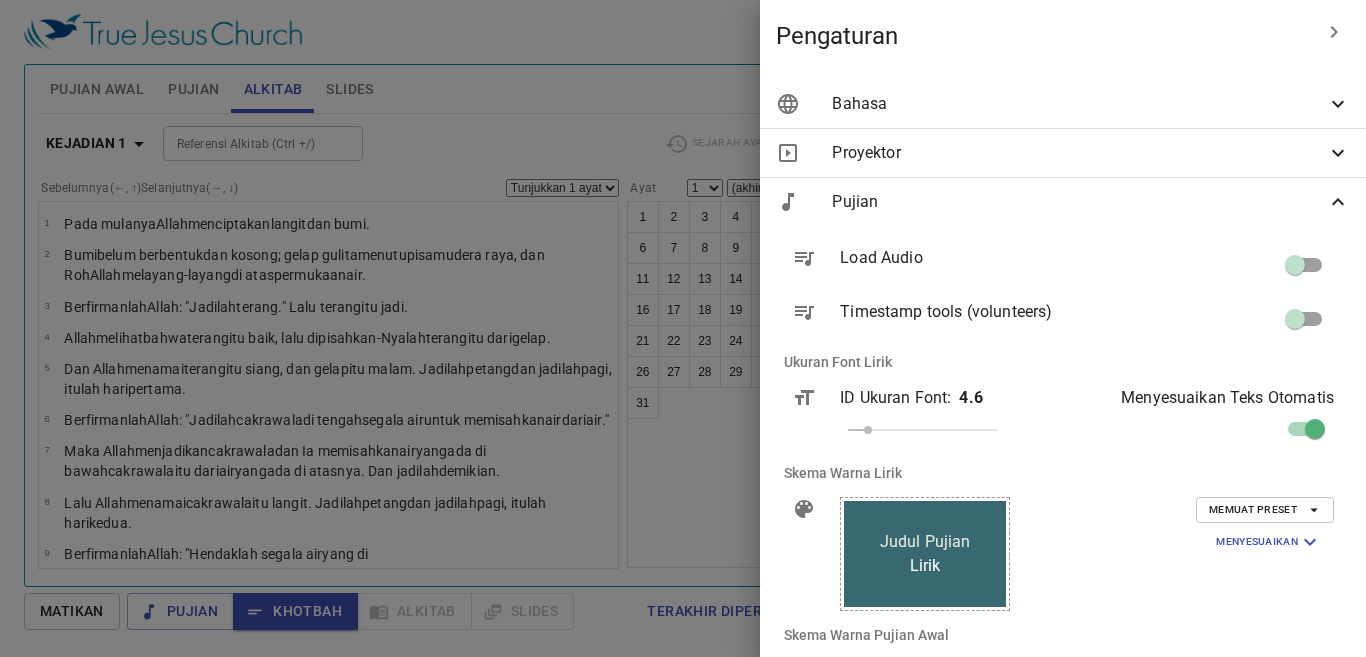 click on "Proyektor" at bounding box center (1063, 153) 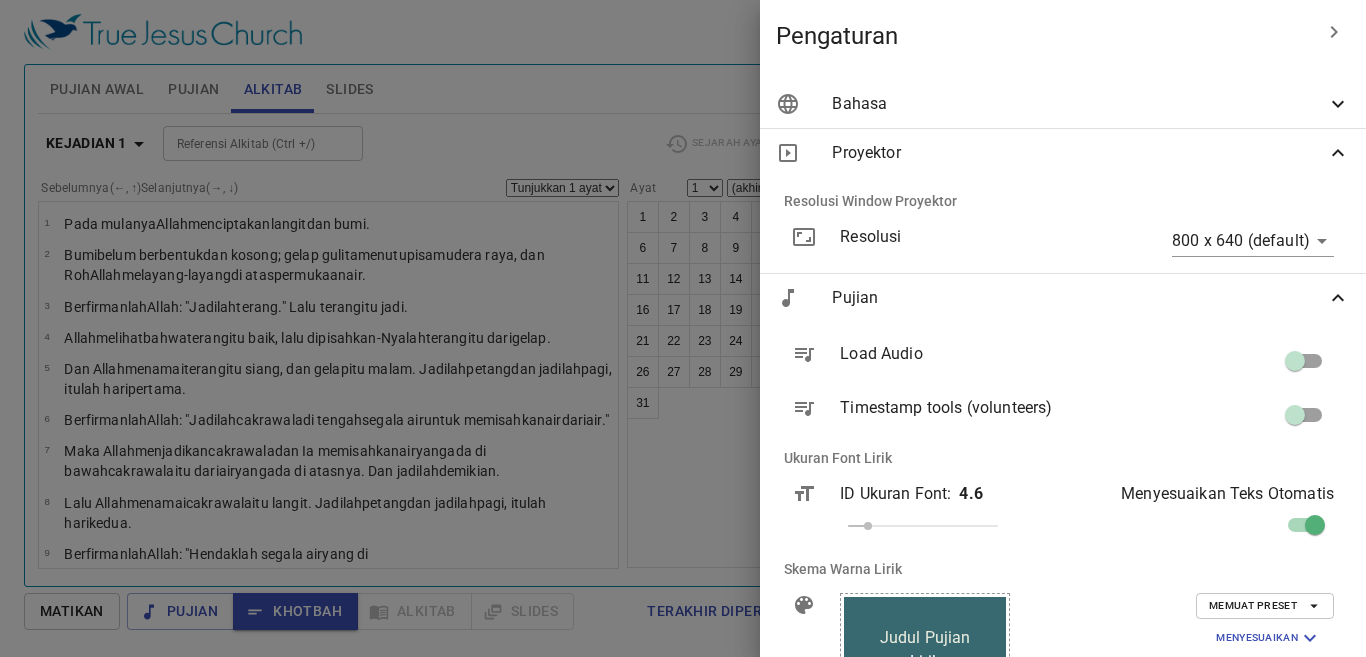 click on "Pilih tutorial Pengaturan Pujian Awal Pujian Alkitab Slides Pencarian kidung rohani Pencarian kidung rohani   Kosongkan Load Audio Hapus 282. To the Work   1 1C 2 2C 3 3C Hapus 284. Send the Light   1 1C 2 2C 3 3C Hapus 287. Labor for Jesus   1 1C 2 2C 3 3C Pencarian kidung rohani Pencarian kidung rohani   Kosongkan Load Audio Hapus 24. Wonderful Words of Life   1 1C 2 2C 3 3C 4 4C Hapus 25. God's Law Is Perfect and Gives Life   1 1C 2 2C 3 3C Kejadian 1 Referensi Alkitab (Ctrl +/) Referensi Alkitab (Ctrl +/)   Sejarah Ayat   Sebelumnya  (←, ↑)     Selanjutnya  (→, ↓) Tunjukkan 1 ayat Tunjukkan 2 ayat Tunjukkan 3 ayat Tunjukkan 4 ayat Tunjukkan 5 ayat 1 Pada mulanya  Allah  menciptakan  langit  dan bumi .  2 Bumi  belum berbentuk  dan kosong ; gelap gulita  menutupi  samudera raya , dan Roh  Allah  melayang-layang  di atas  permukaan  air .  3 Berfirmanlah  Allah : "Jadilah  terang ." Lalu terang  itu jadi .  4 Allah  melihat  bahwa  terang  itu baik , lalu dipisahkan-Nyalah  terang  5" at bounding box center (683, 328) 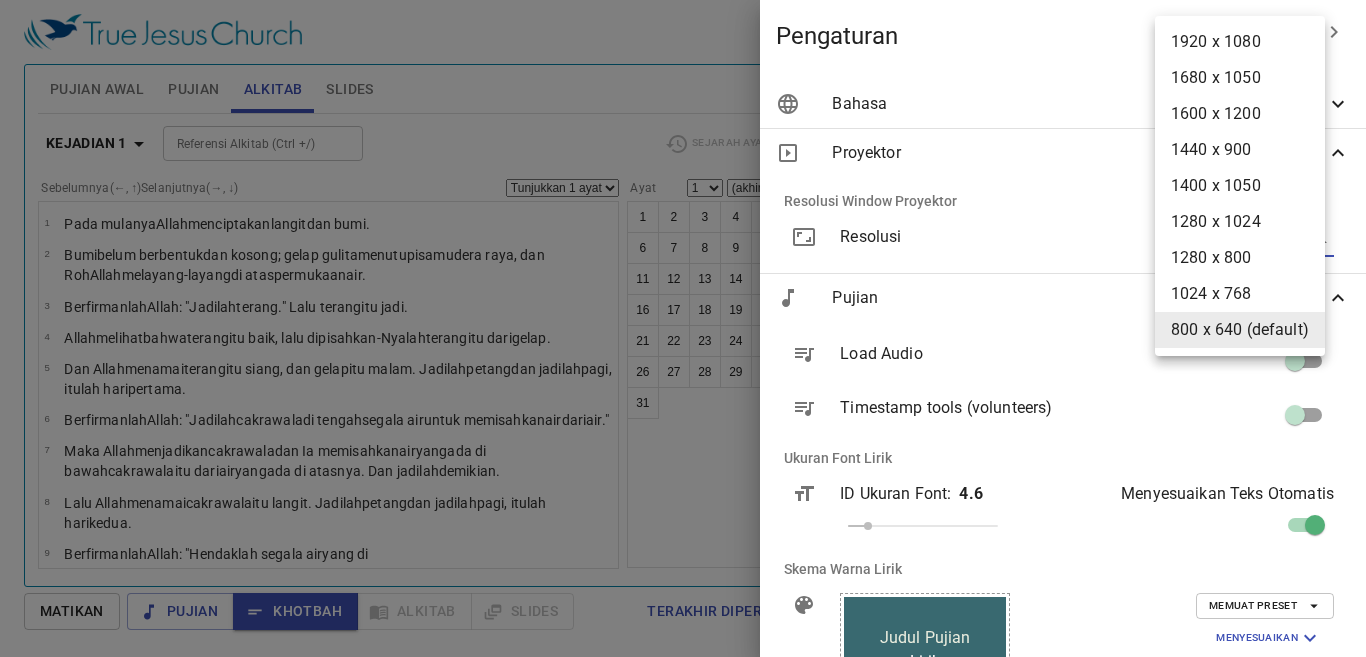 click at bounding box center (683, 328) 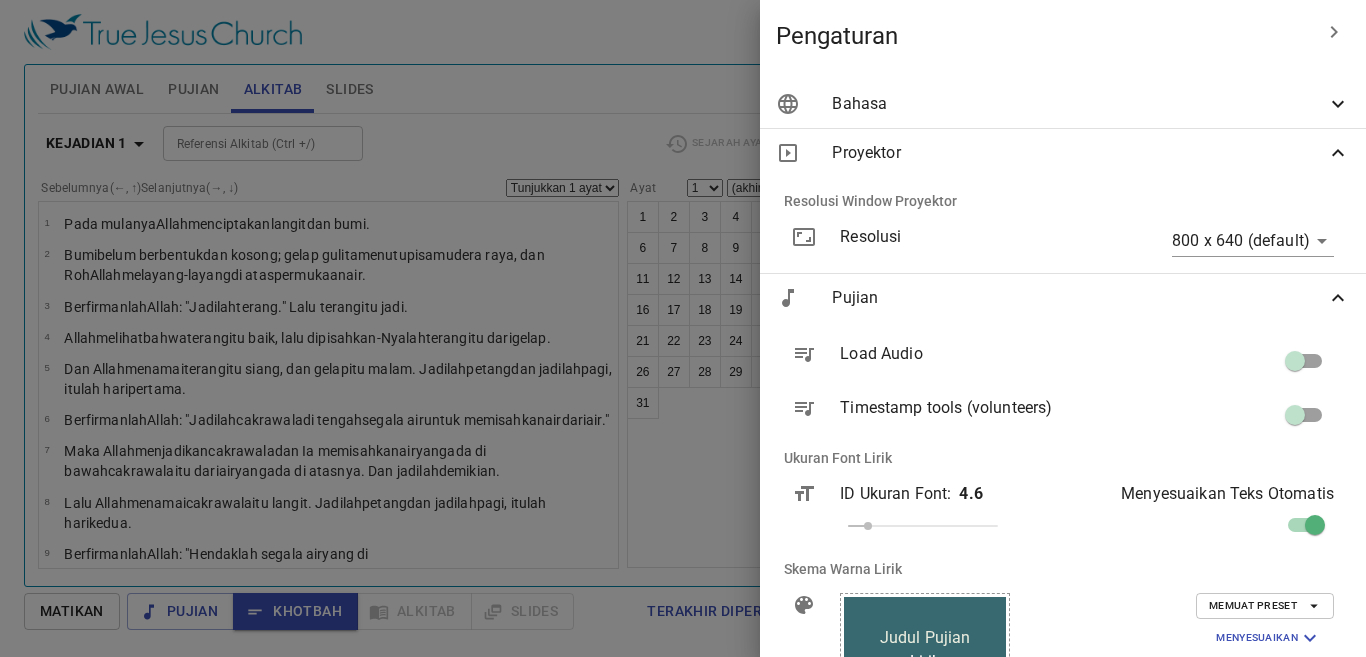 click at bounding box center [683, 328] 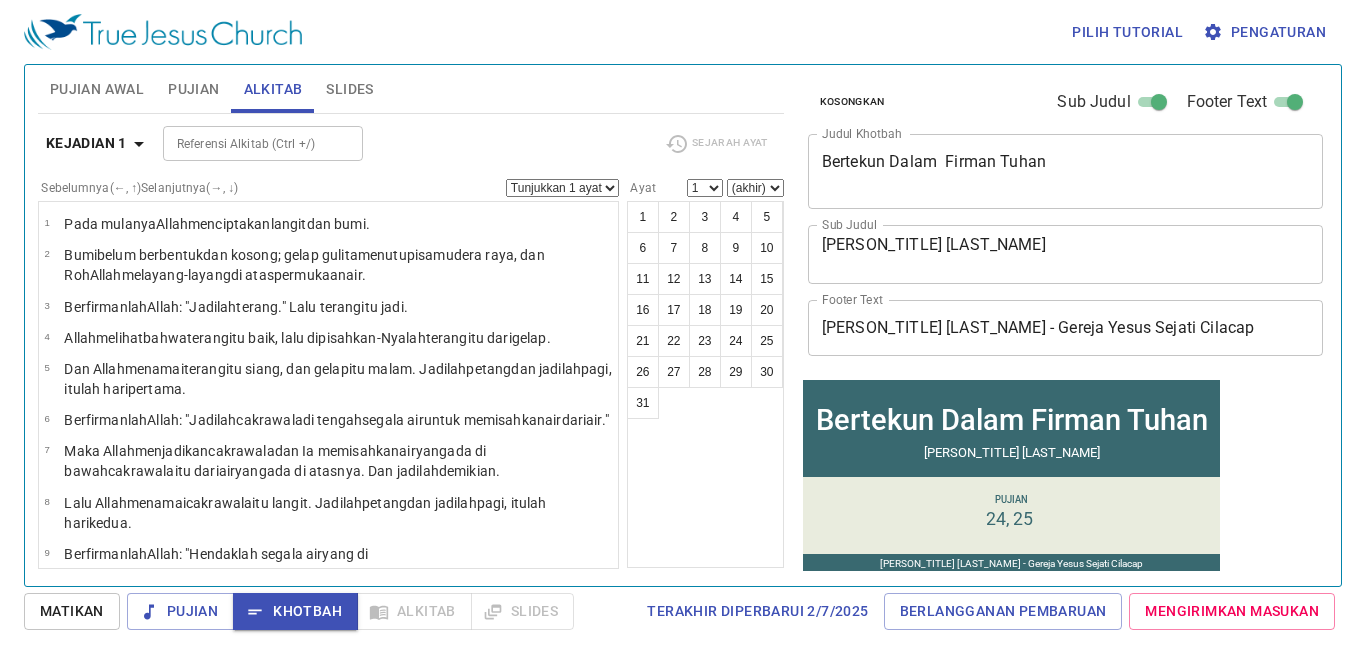 drag, startPoint x: 437, startPoint y: 1, endPoint x: 430, endPoint y: 10, distance: 11.401754 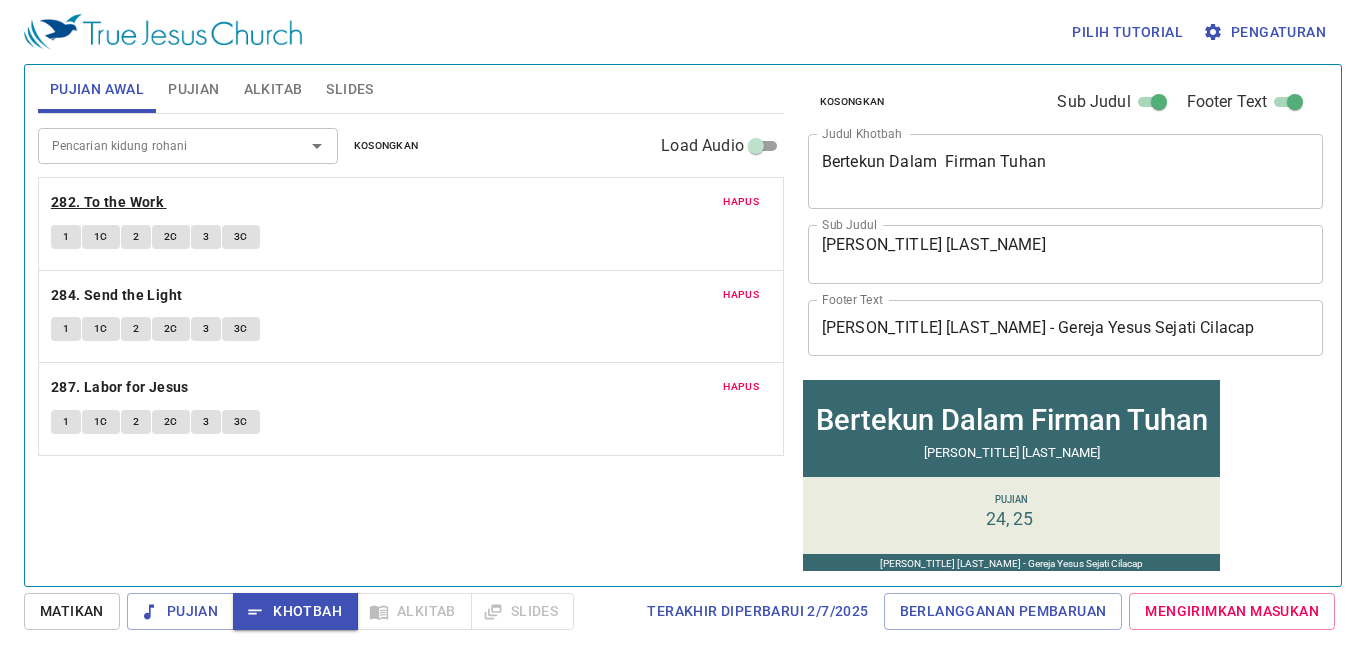click on "282. To the Work" at bounding box center [107, 202] 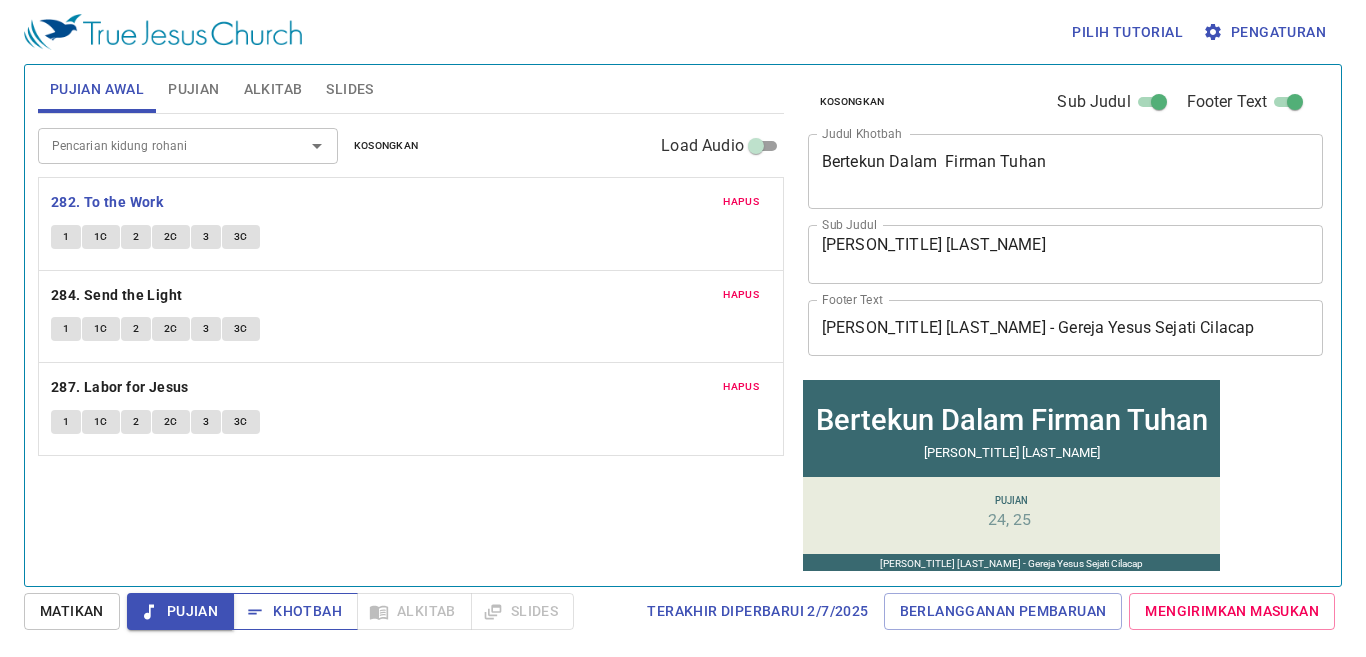 click on "Khotbah" at bounding box center (295, 611) 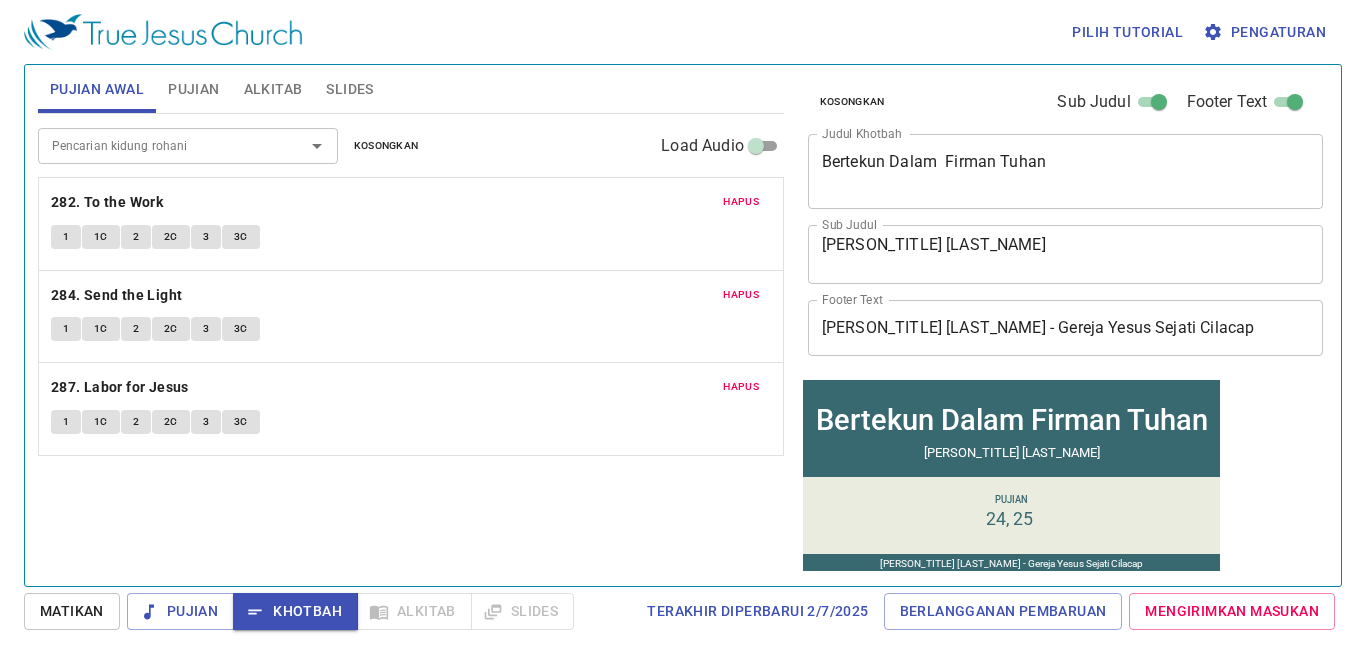 click on "Slides" at bounding box center (349, 89) 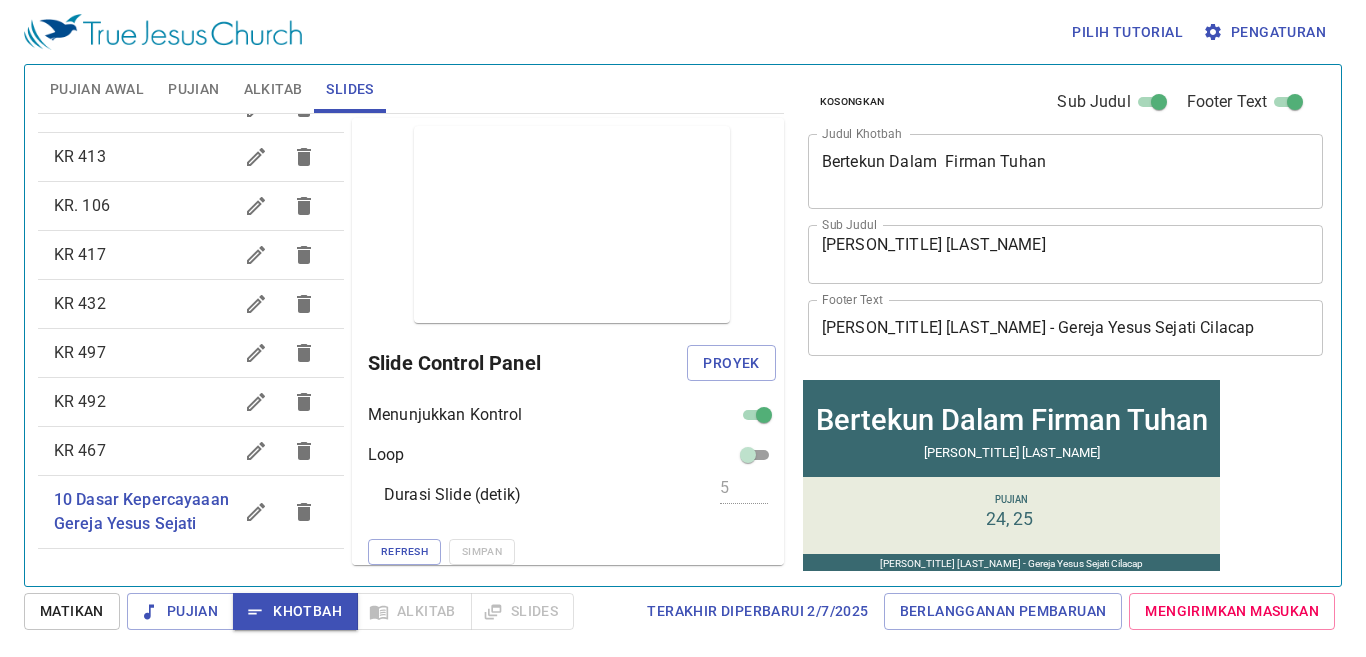 scroll, scrollTop: 1113, scrollLeft: 0, axis: vertical 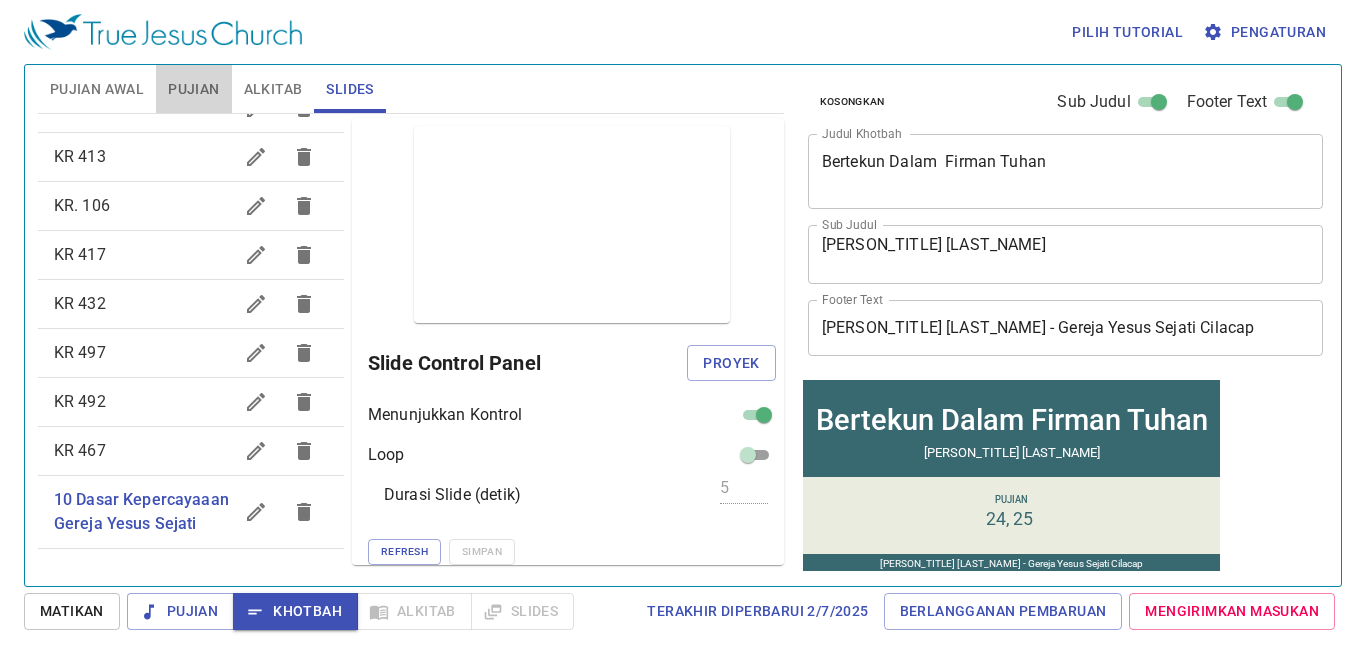 click on "Pujian" at bounding box center (193, 89) 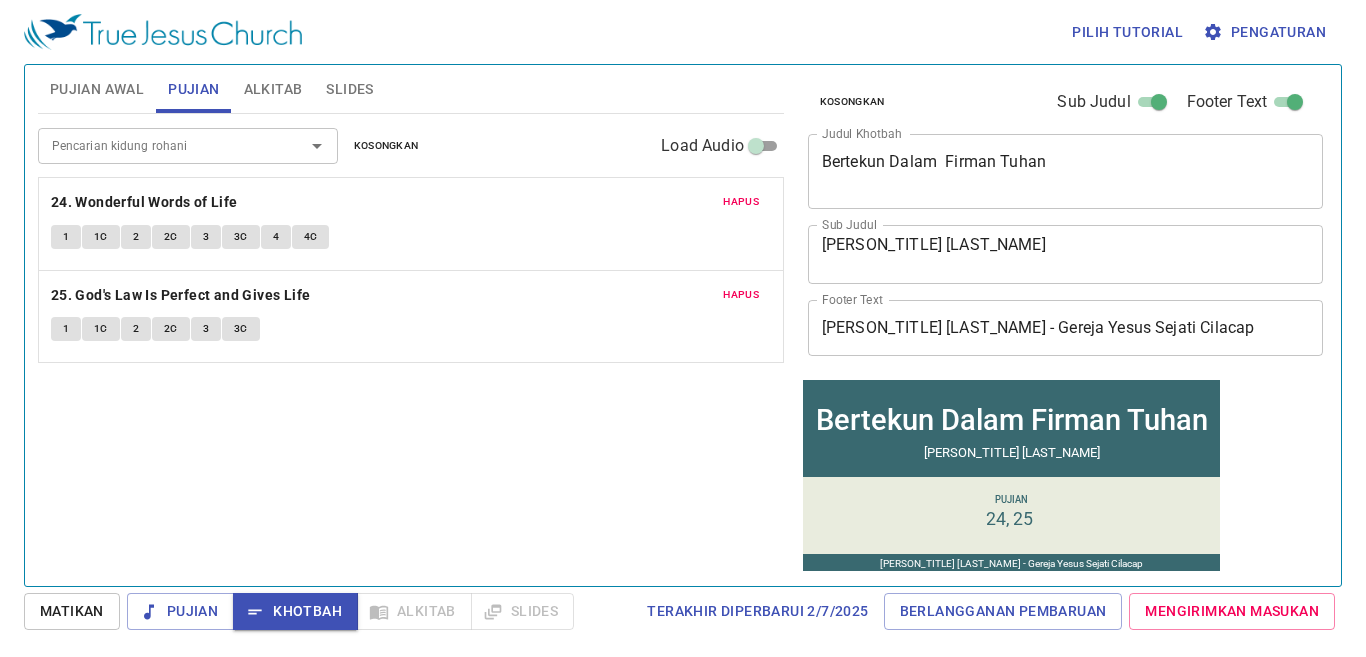 click on "Alkitab" at bounding box center [273, 89] 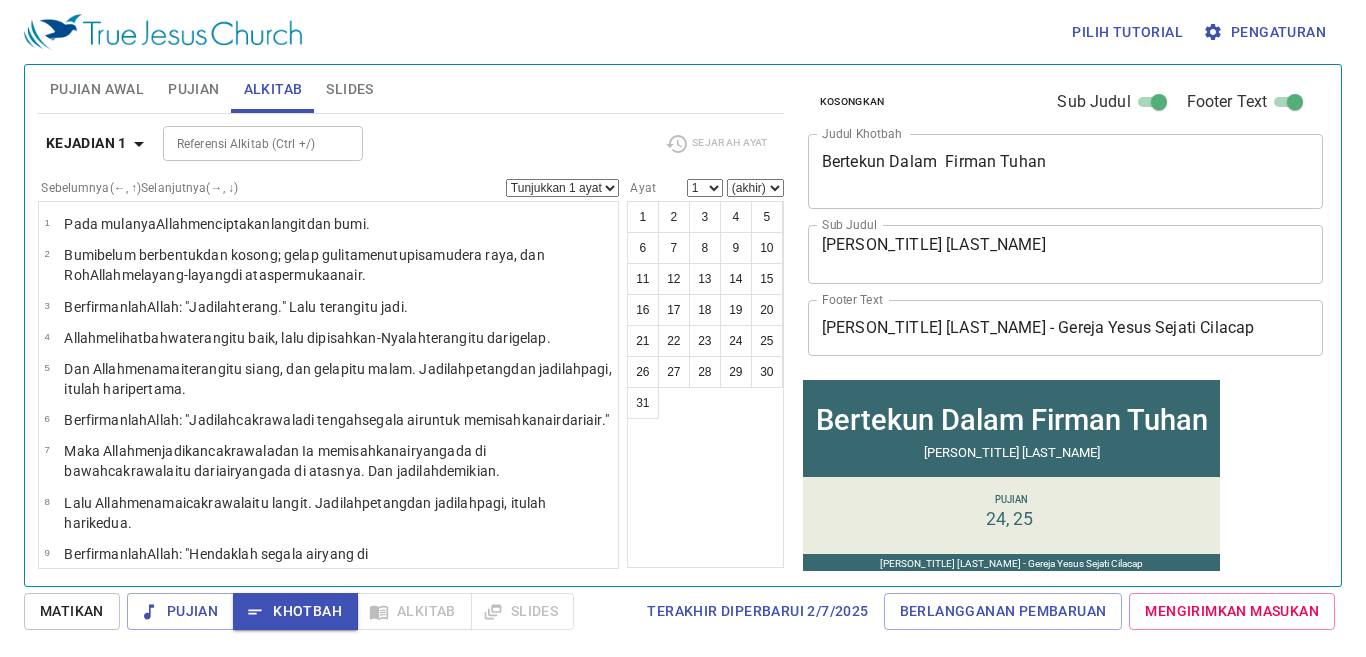 click on "Referensi Alkitab (Ctrl +/) Referensi Alkitab (Ctrl +/)" at bounding box center [406, 143] 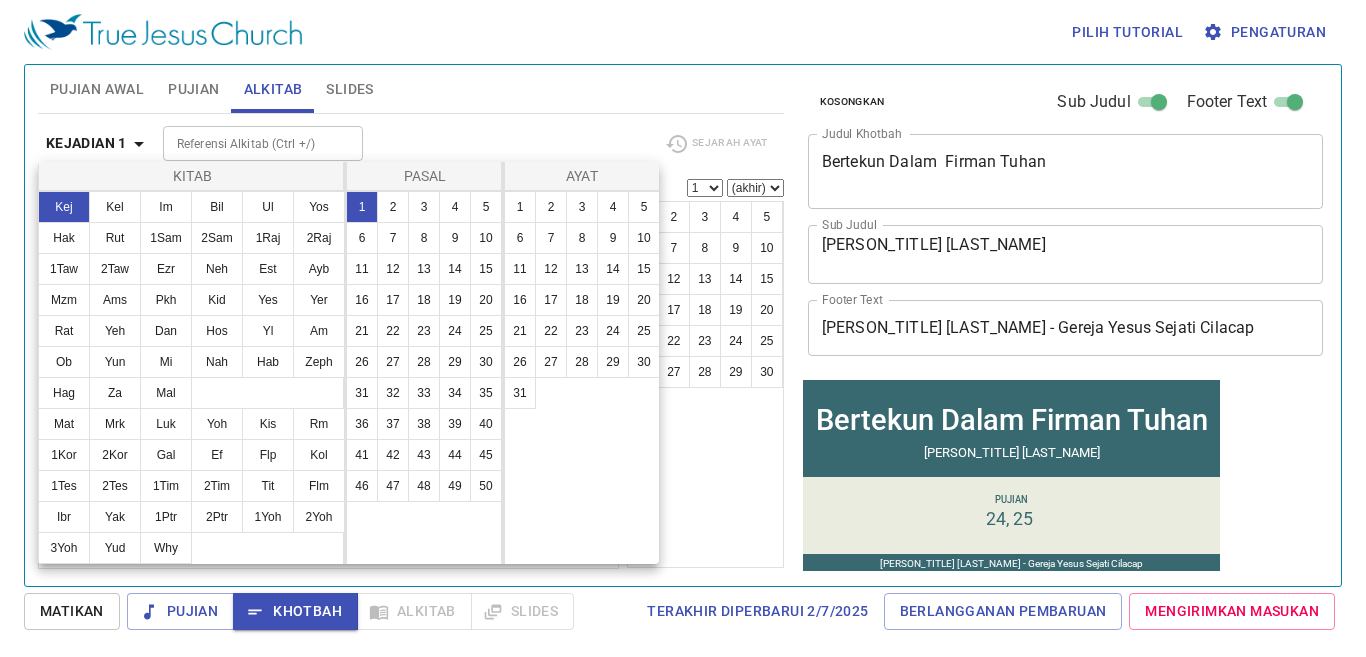 click at bounding box center [683, 328] 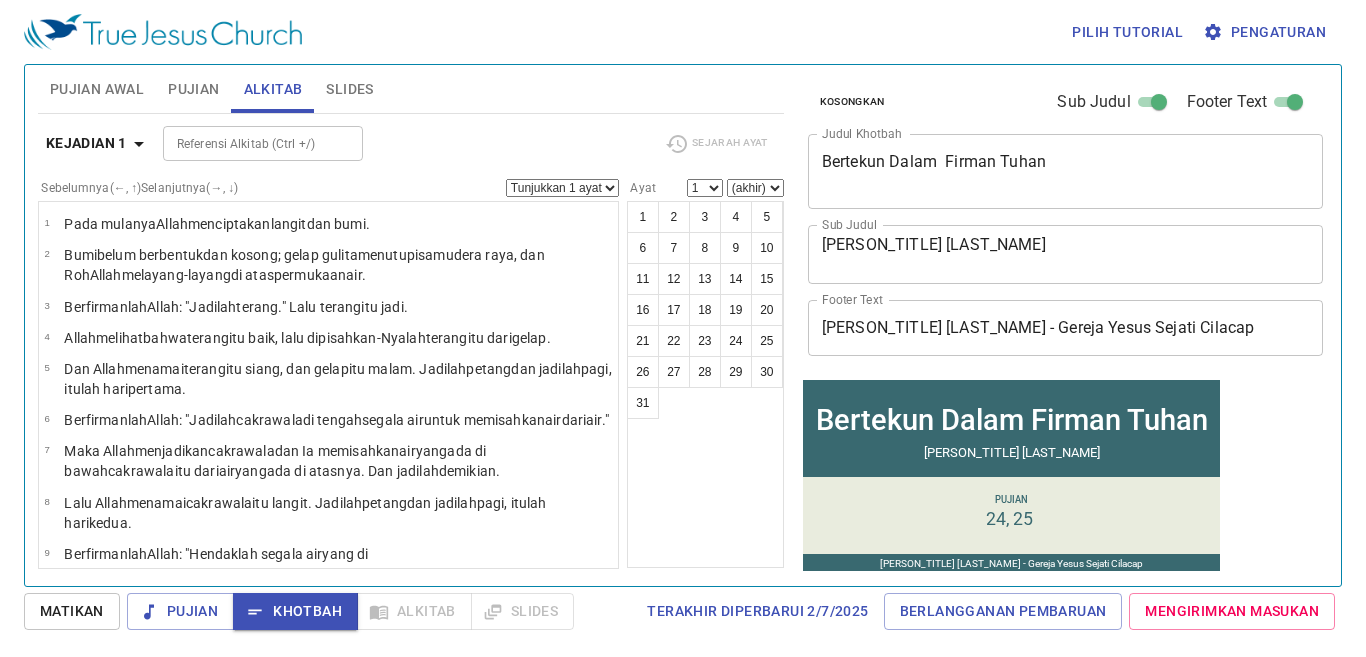 click on "Pujian Awal" at bounding box center [97, 89] 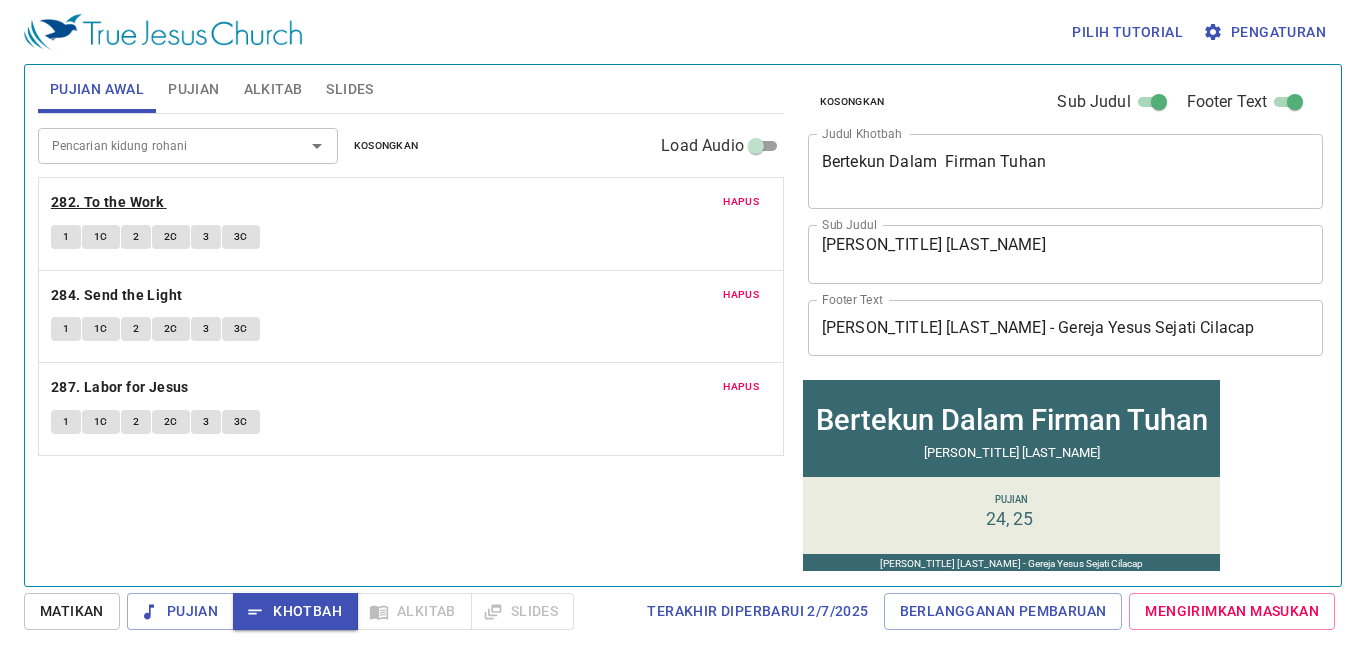 click on "282. To the Work" at bounding box center (107, 202) 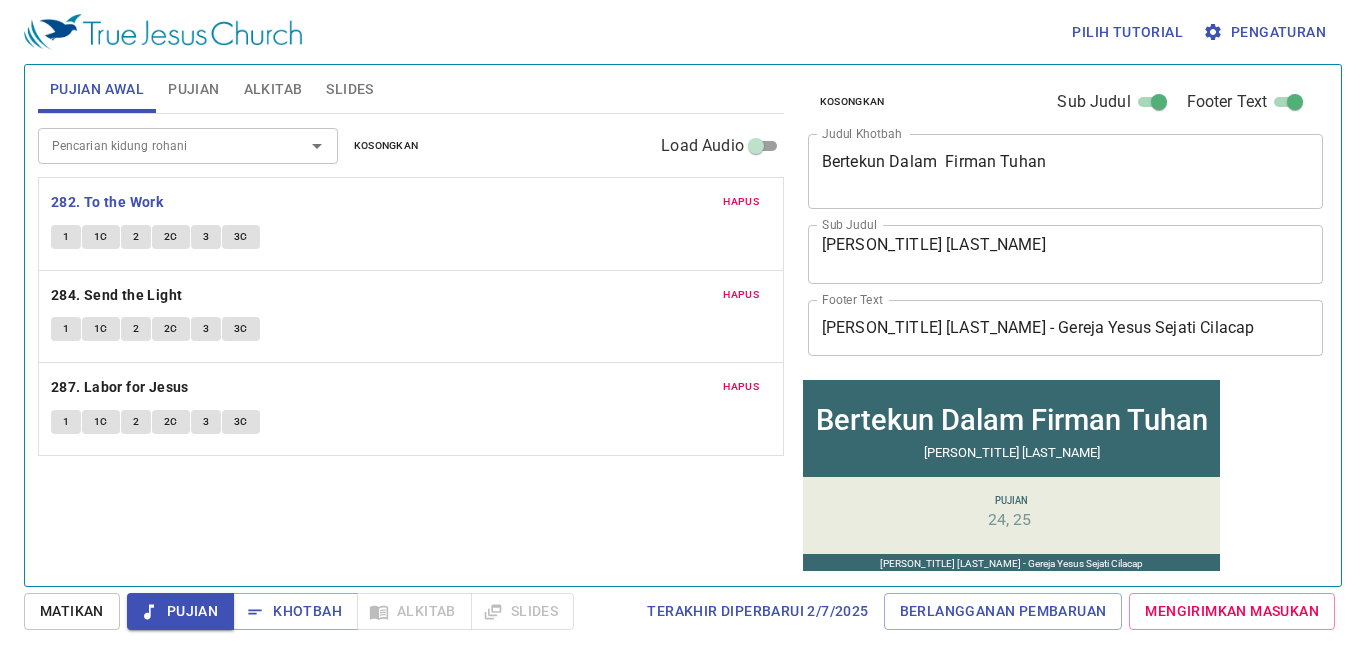 type 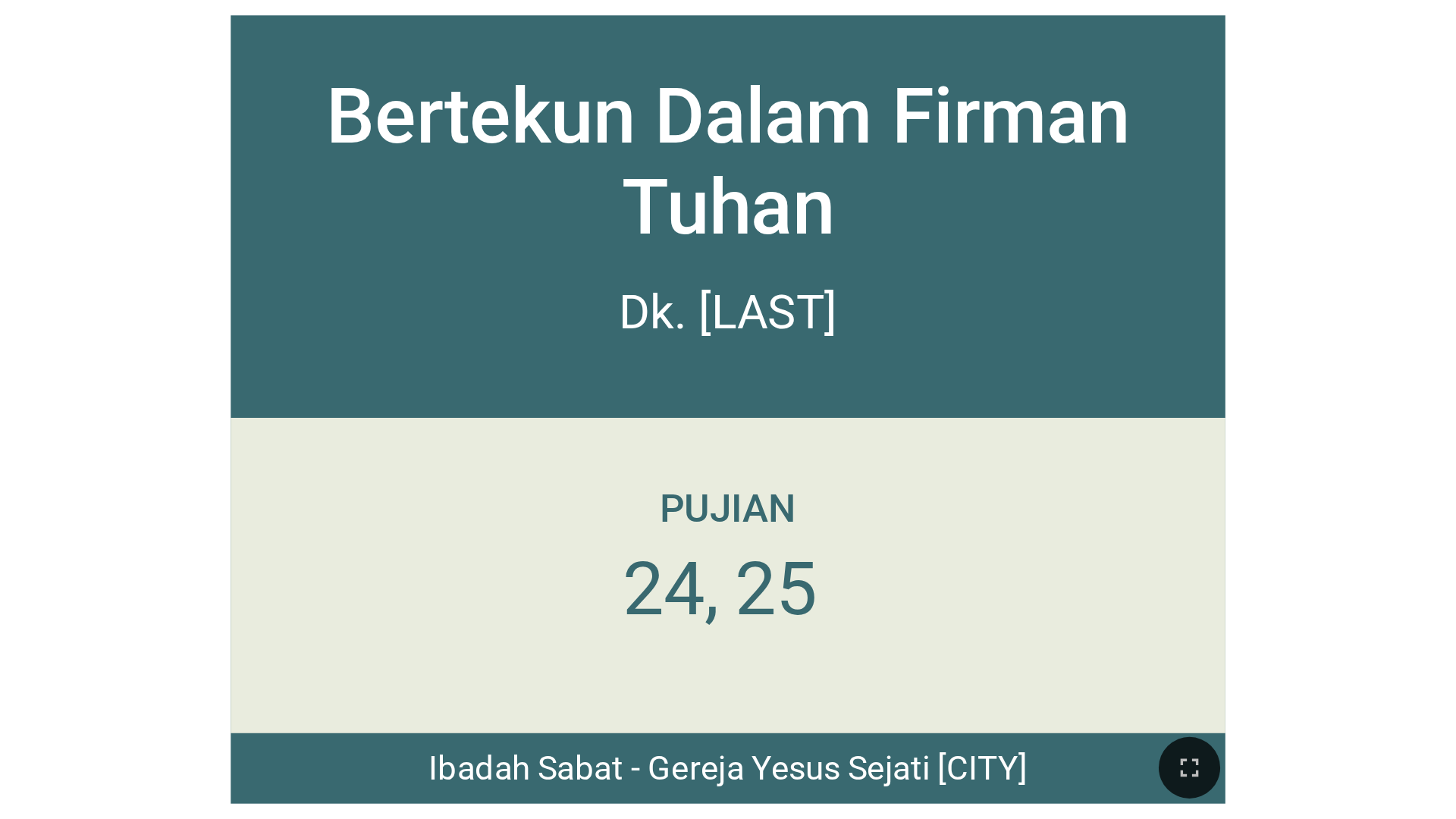 scroll, scrollTop: 0, scrollLeft: 0, axis: both 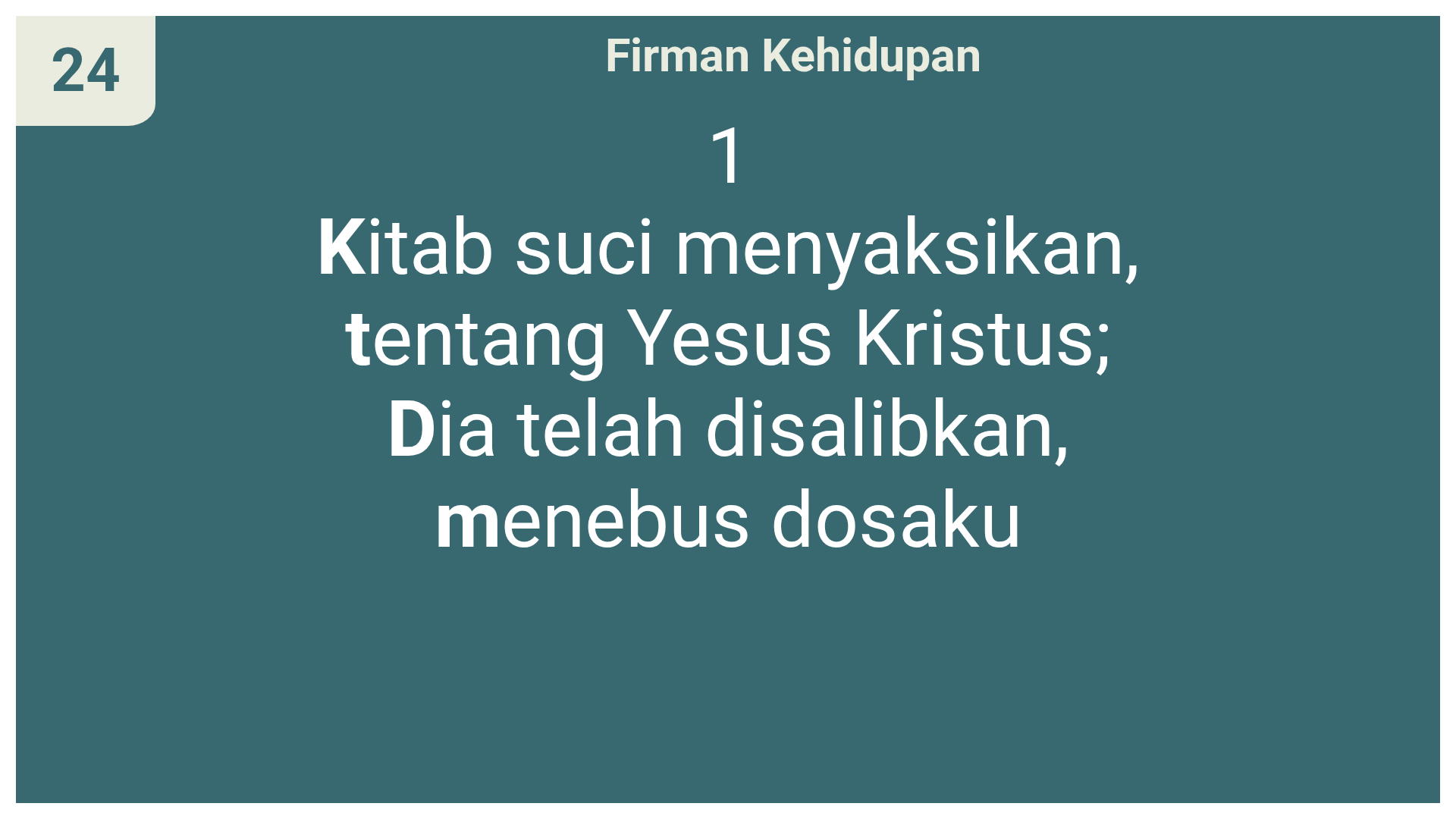 click on "[NUMBER] [BOOK] [BOOK] [BOOK] [BOOK], [BOOK] [BOOK], [BOOK] [BOOK] [BOOK] [BOOK]" at bounding box center [728, 449] 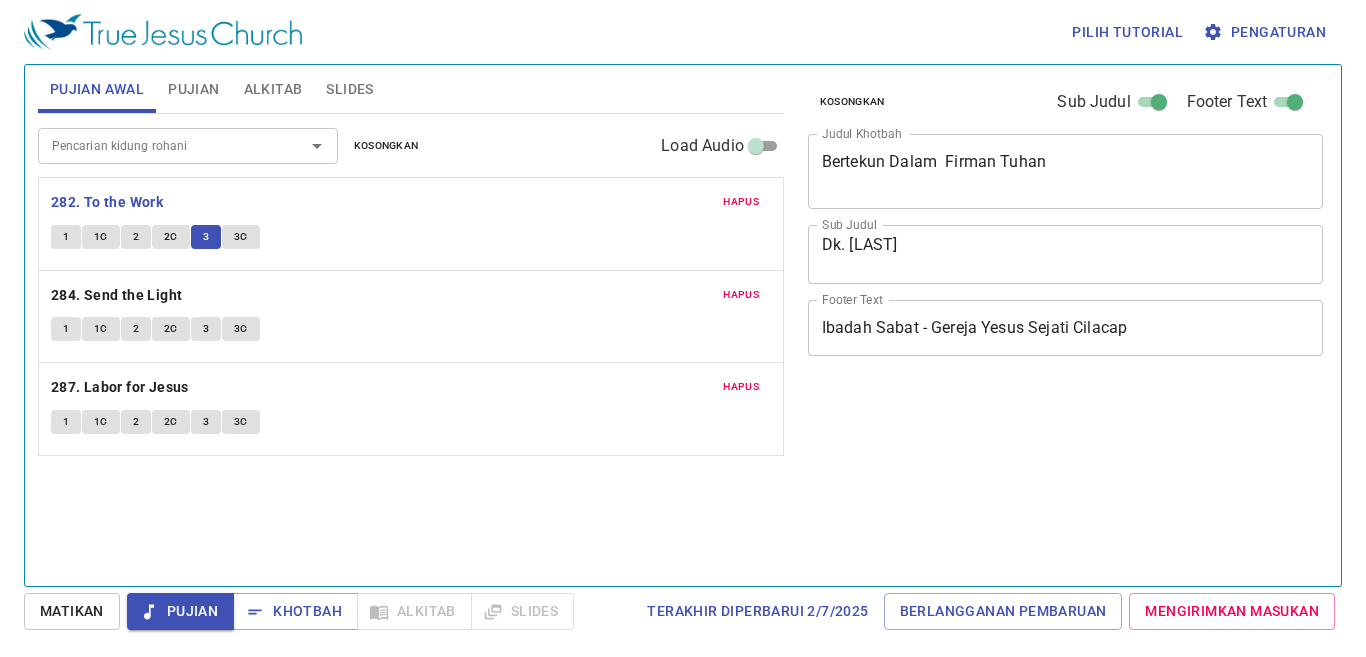 scroll, scrollTop: 0, scrollLeft: 0, axis: both 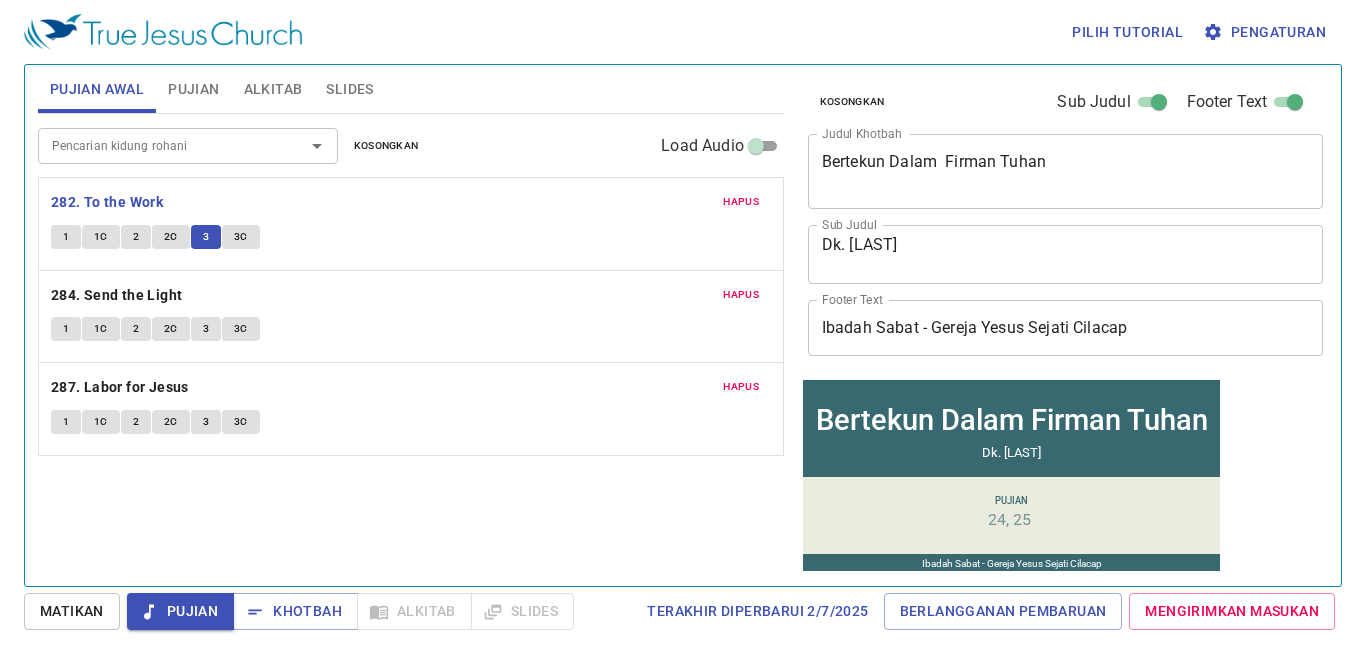 type 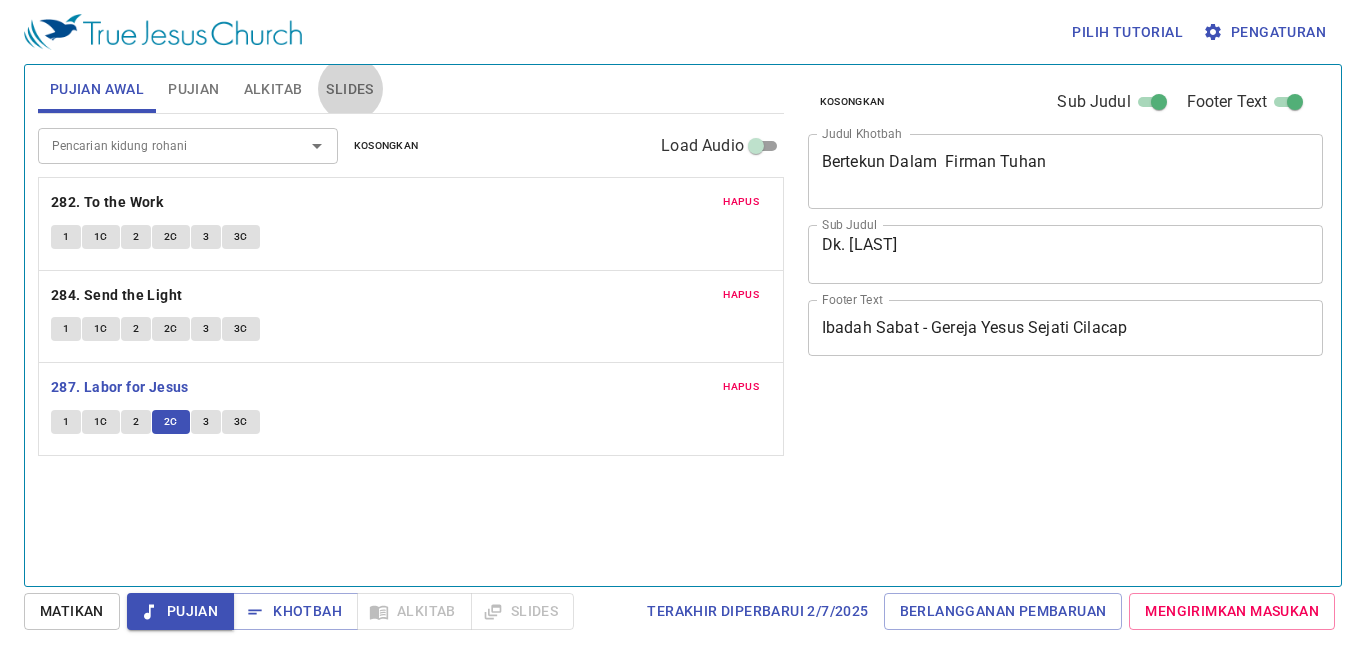 scroll, scrollTop: 0, scrollLeft: 0, axis: both 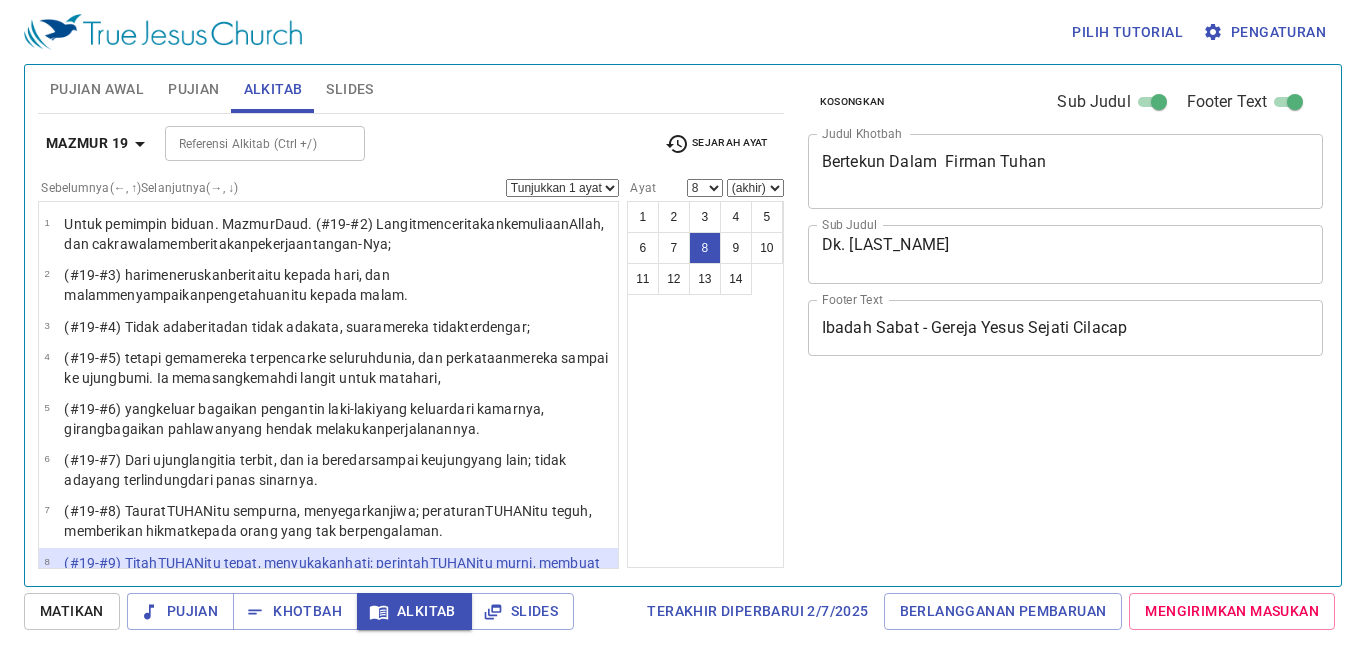 select on "8" 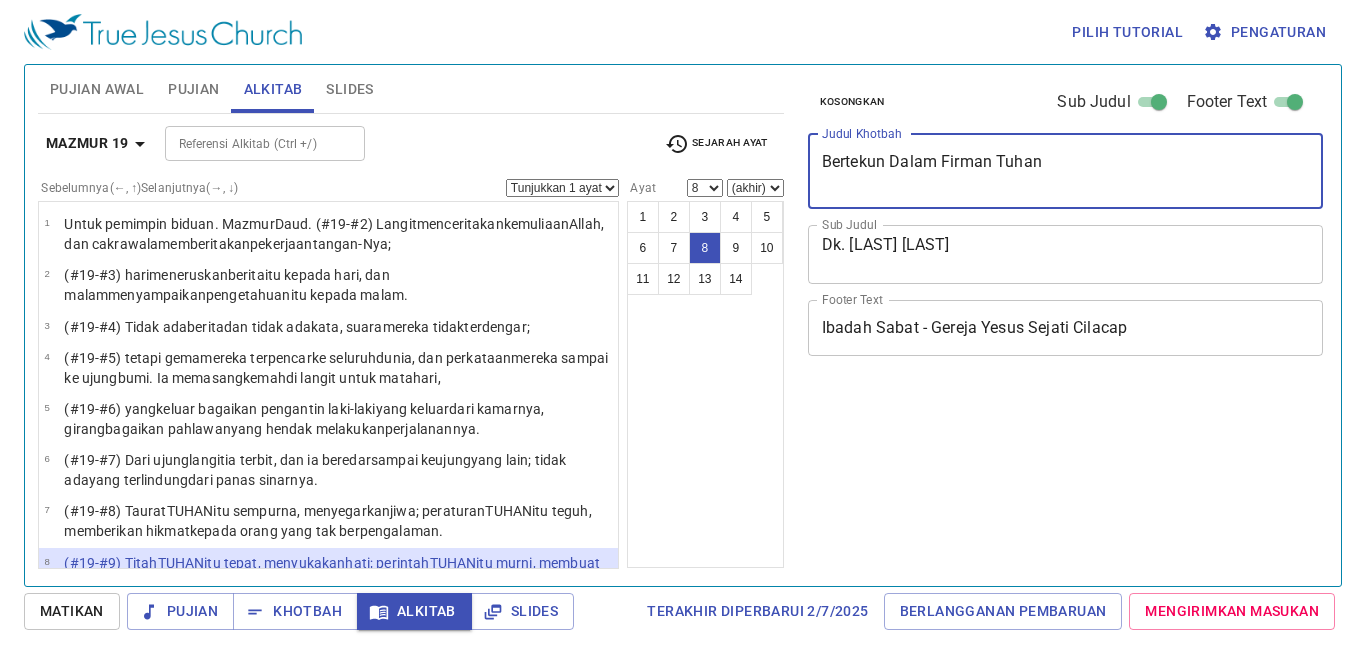 select on "8" 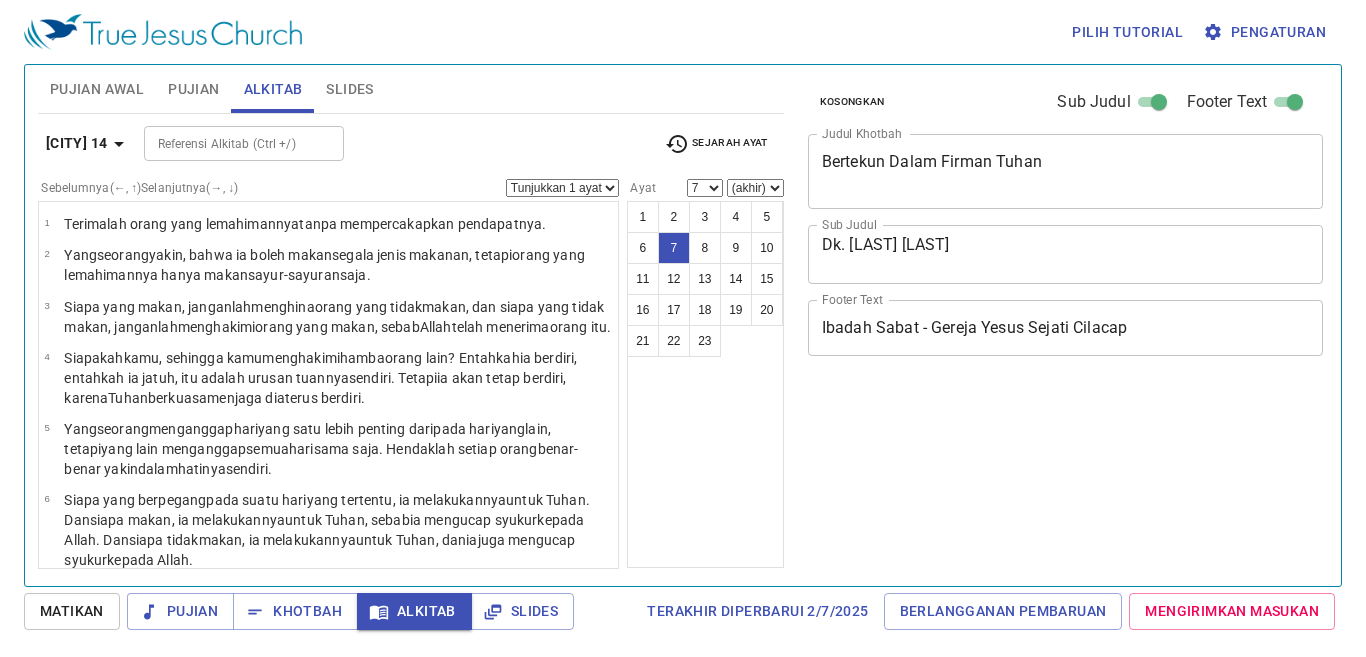 select on "7" 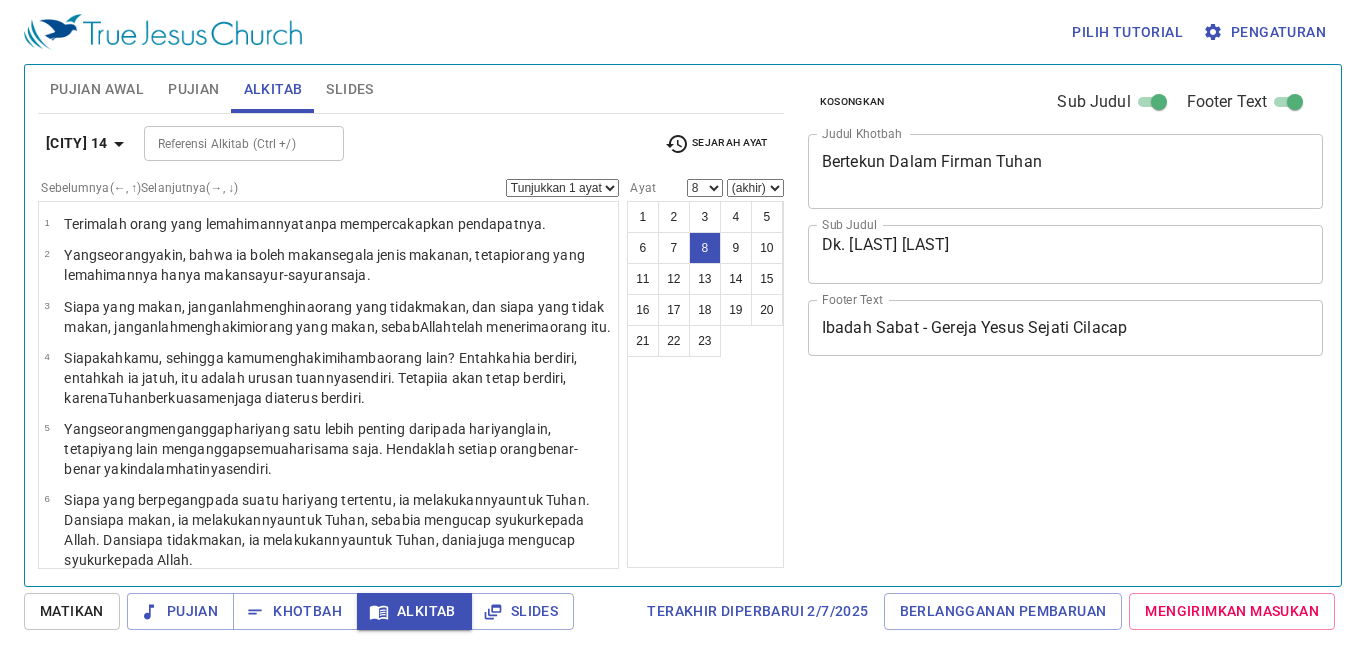 select on "8" 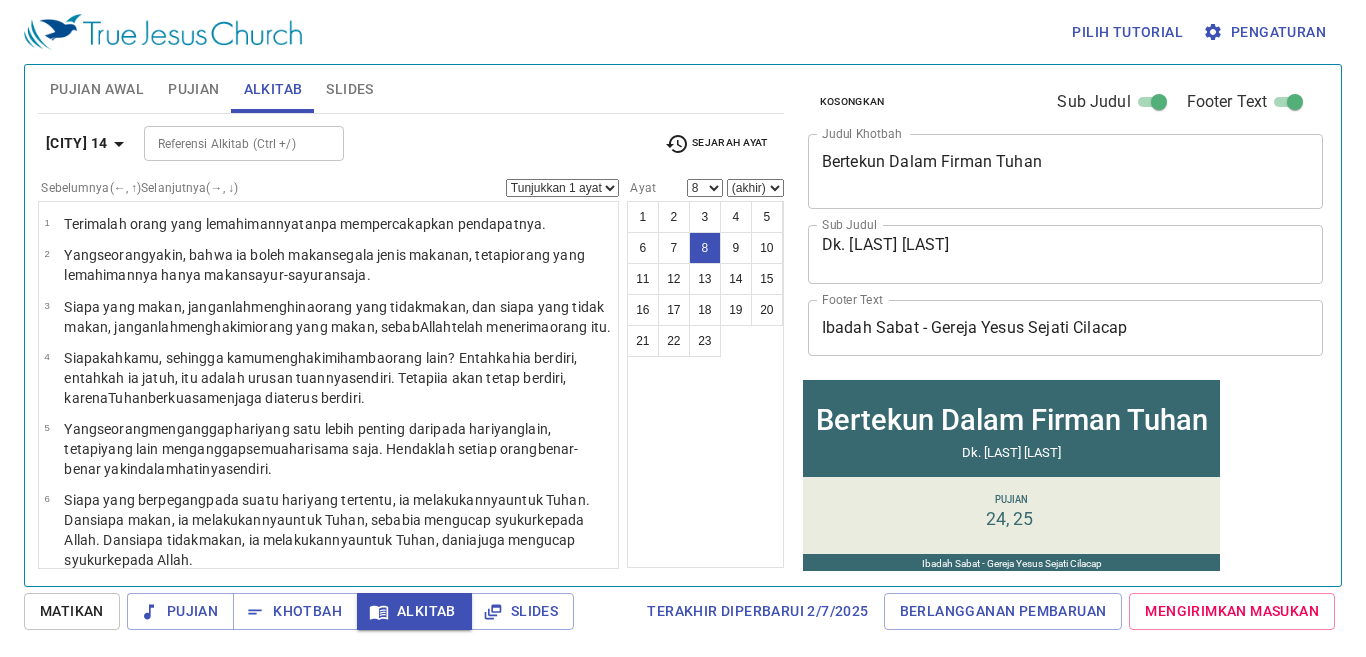 scroll, scrollTop: 380, scrollLeft: 0, axis: vertical 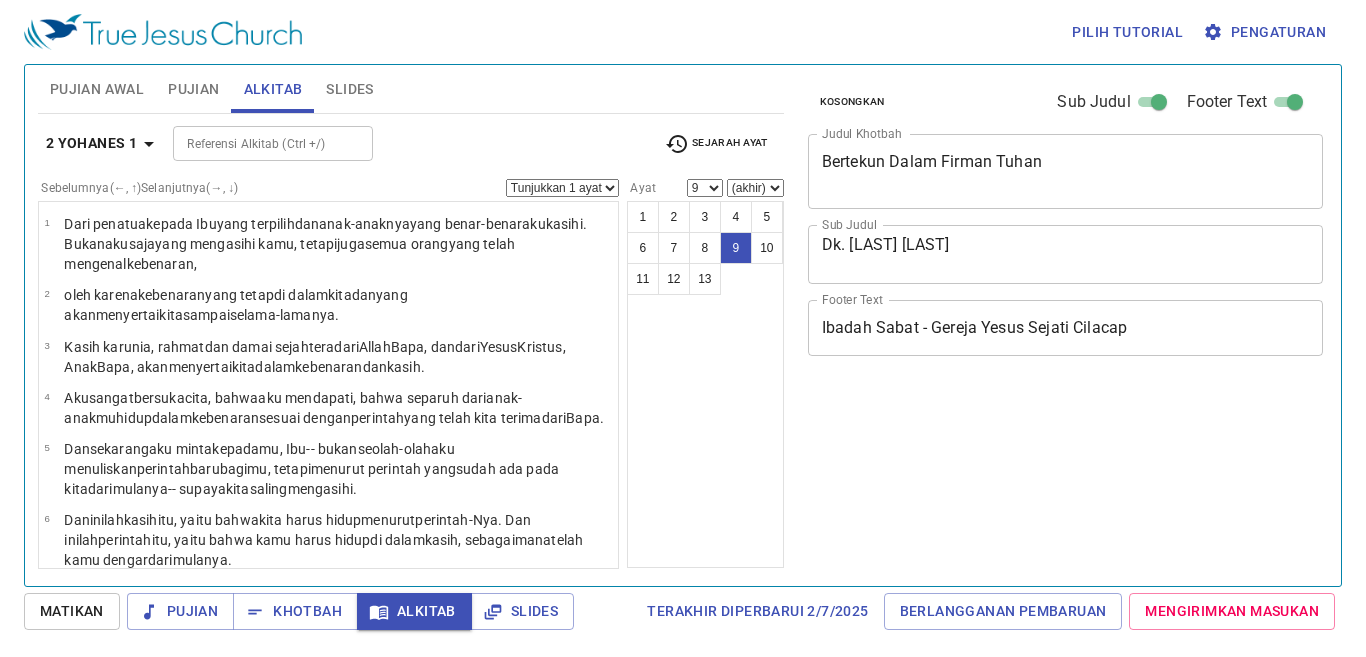 select on "9" 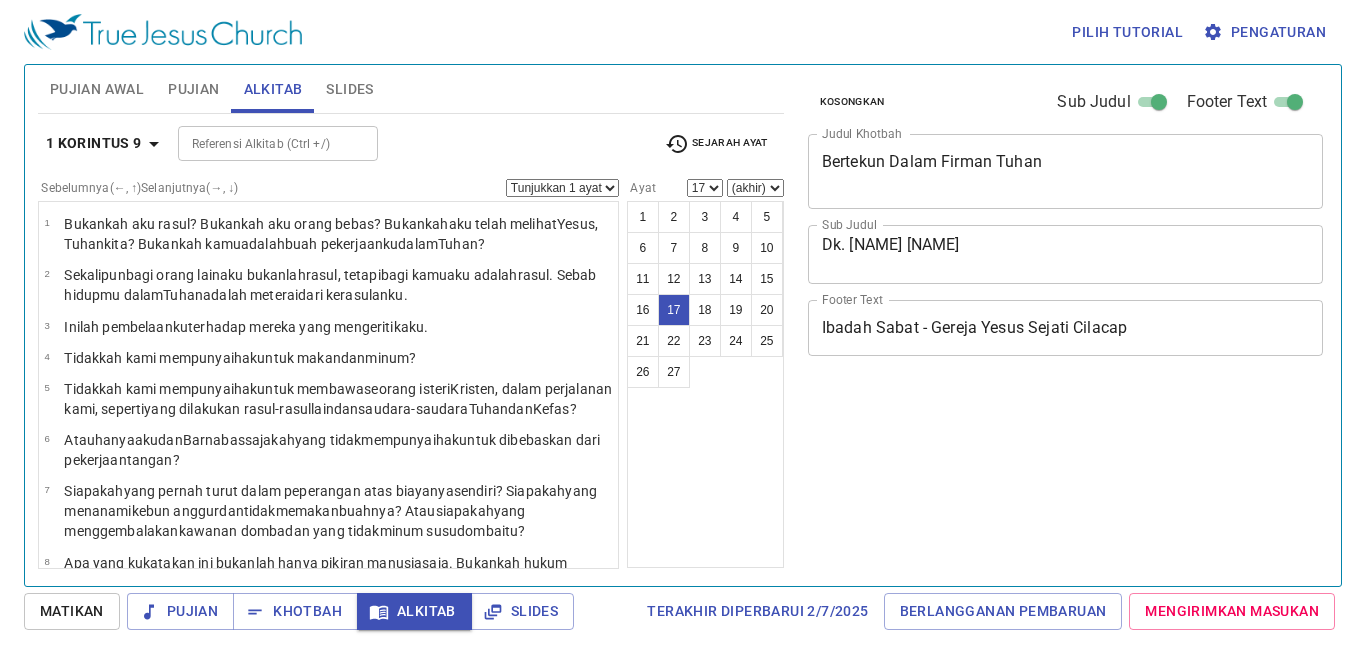 select on "17" 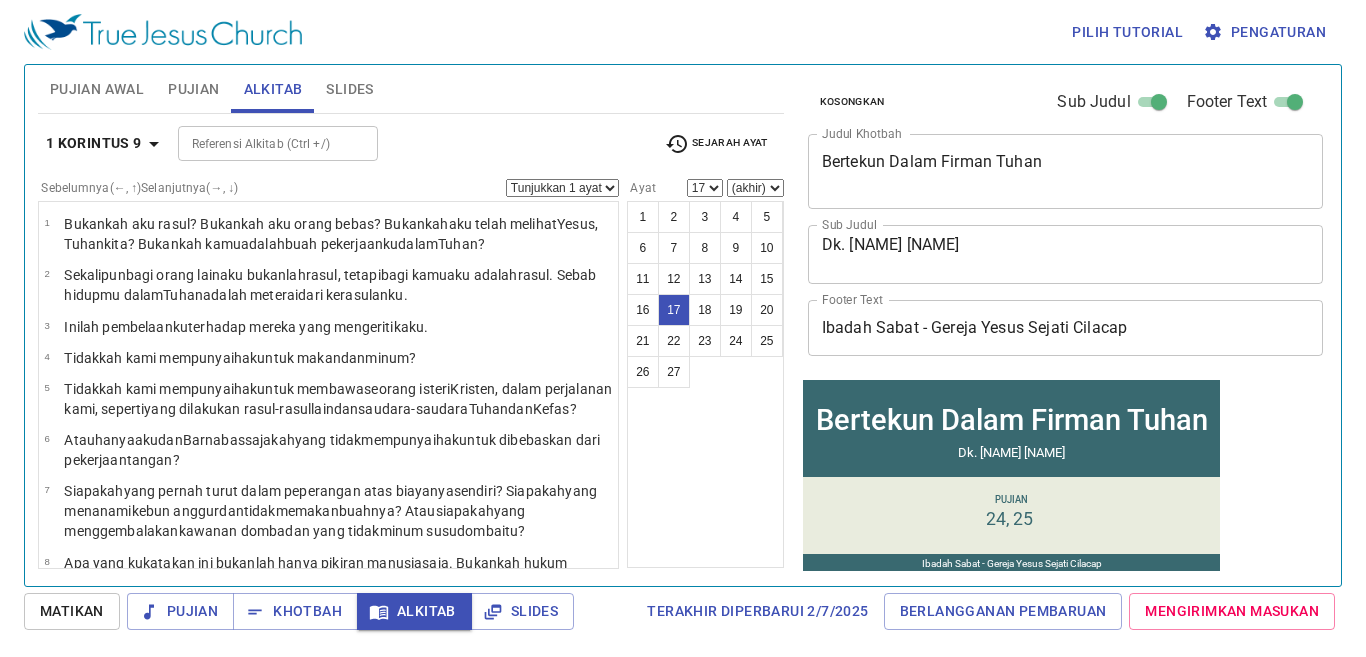 scroll, scrollTop: 749, scrollLeft: 0, axis: vertical 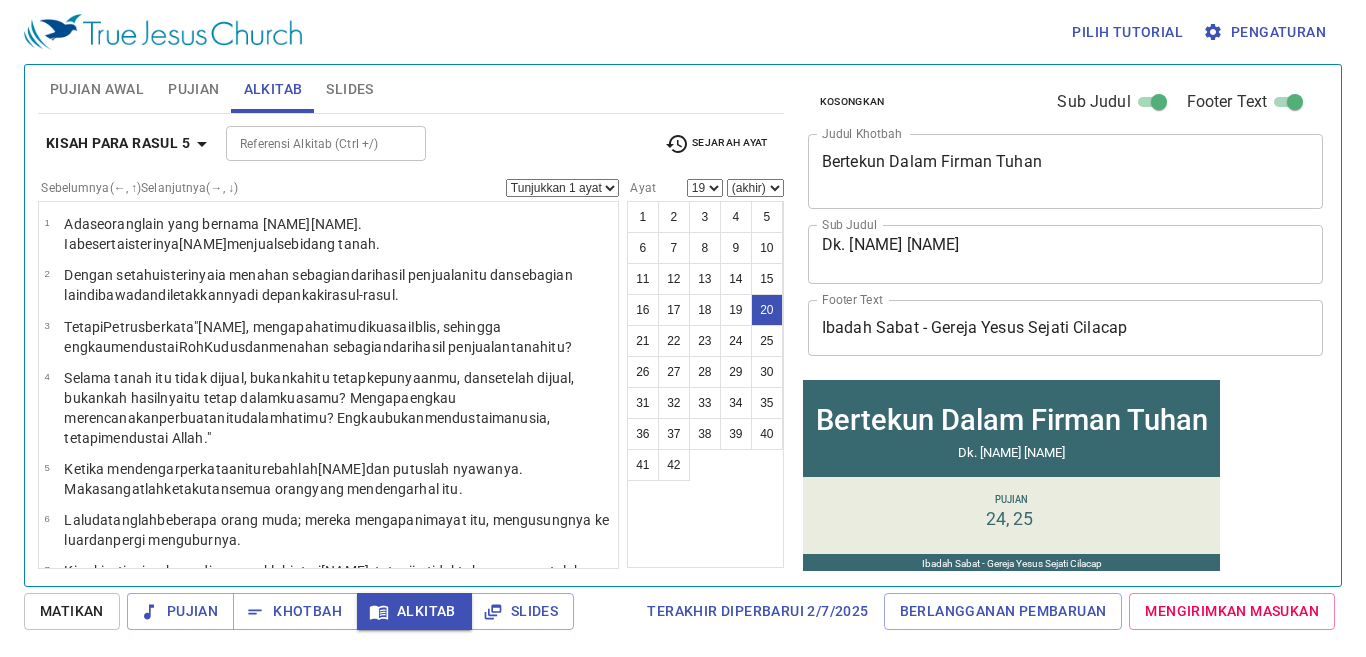 select on "20" 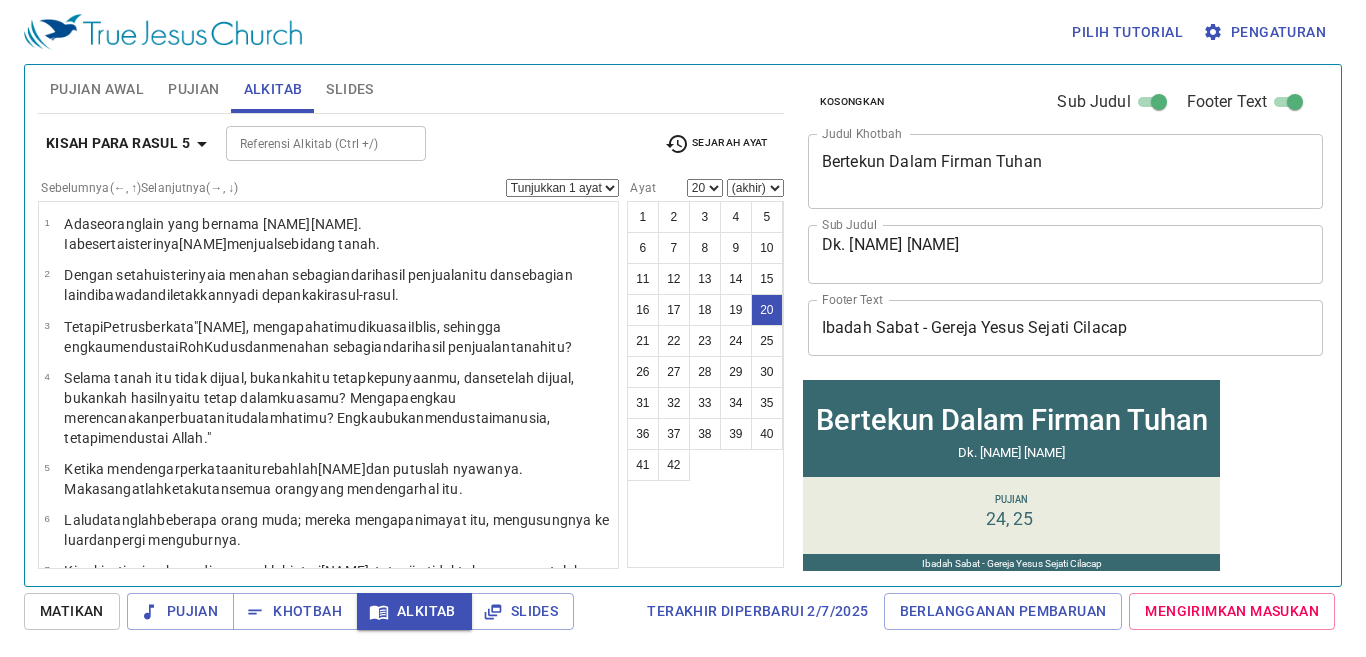 scroll, scrollTop: 889, scrollLeft: 0, axis: vertical 